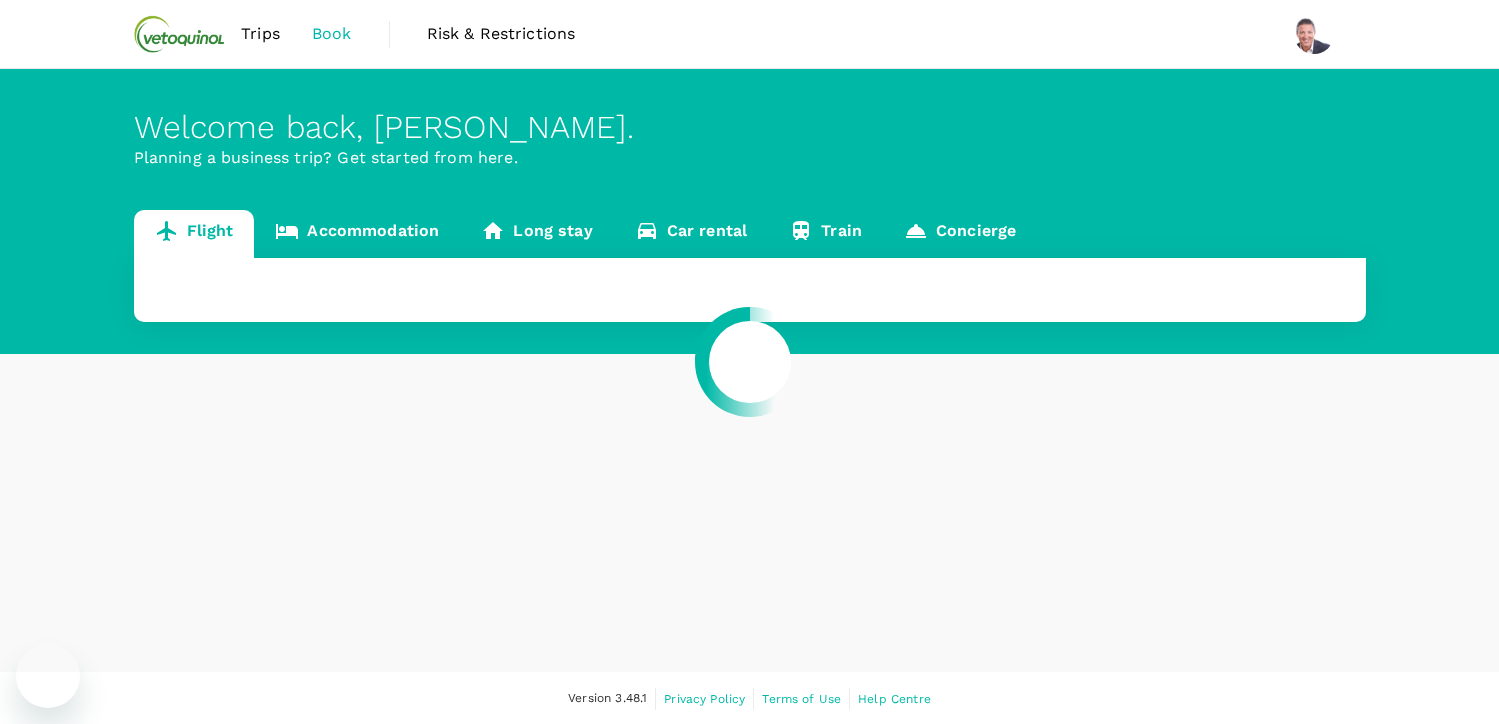 scroll, scrollTop: 0, scrollLeft: 0, axis: both 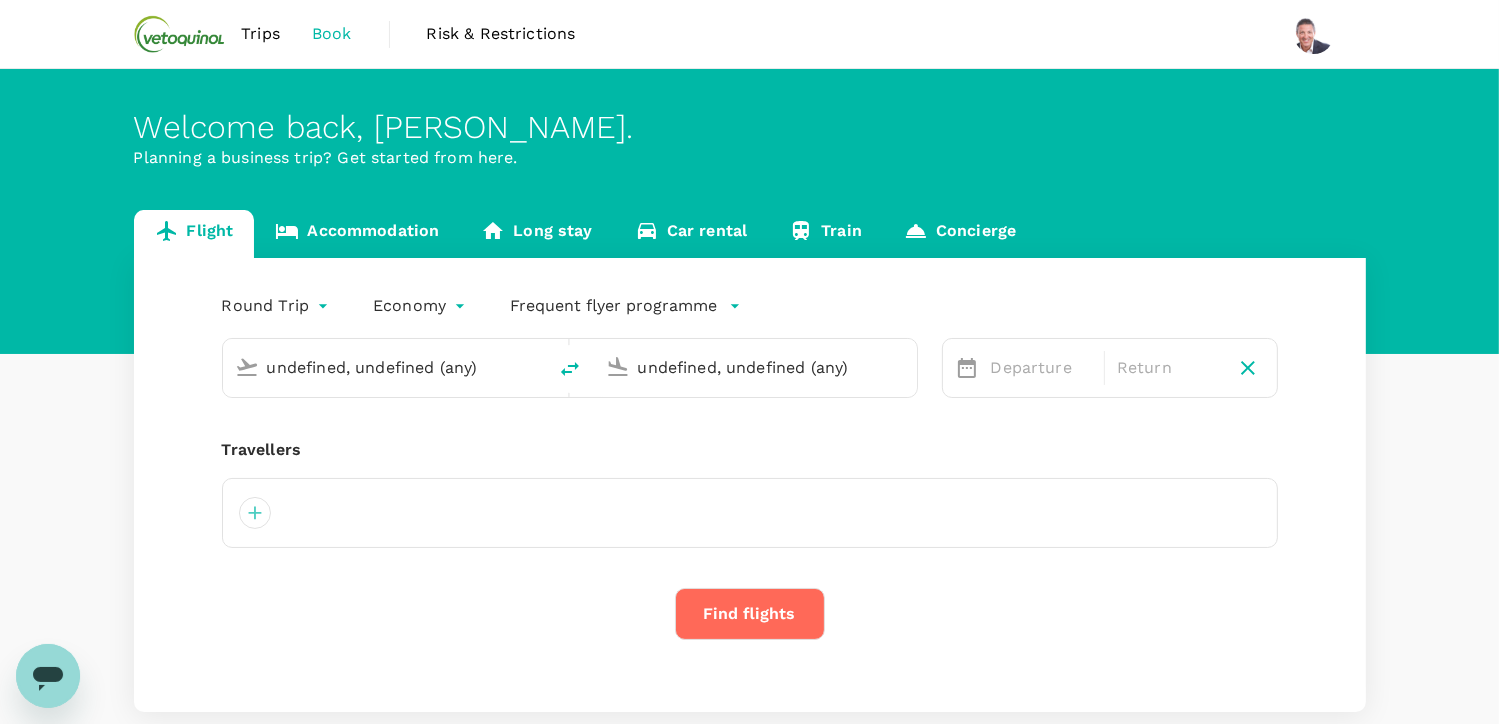 type on "[GEOGRAPHIC_DATA], [GEOGRAPHIC_DATA] (any)" 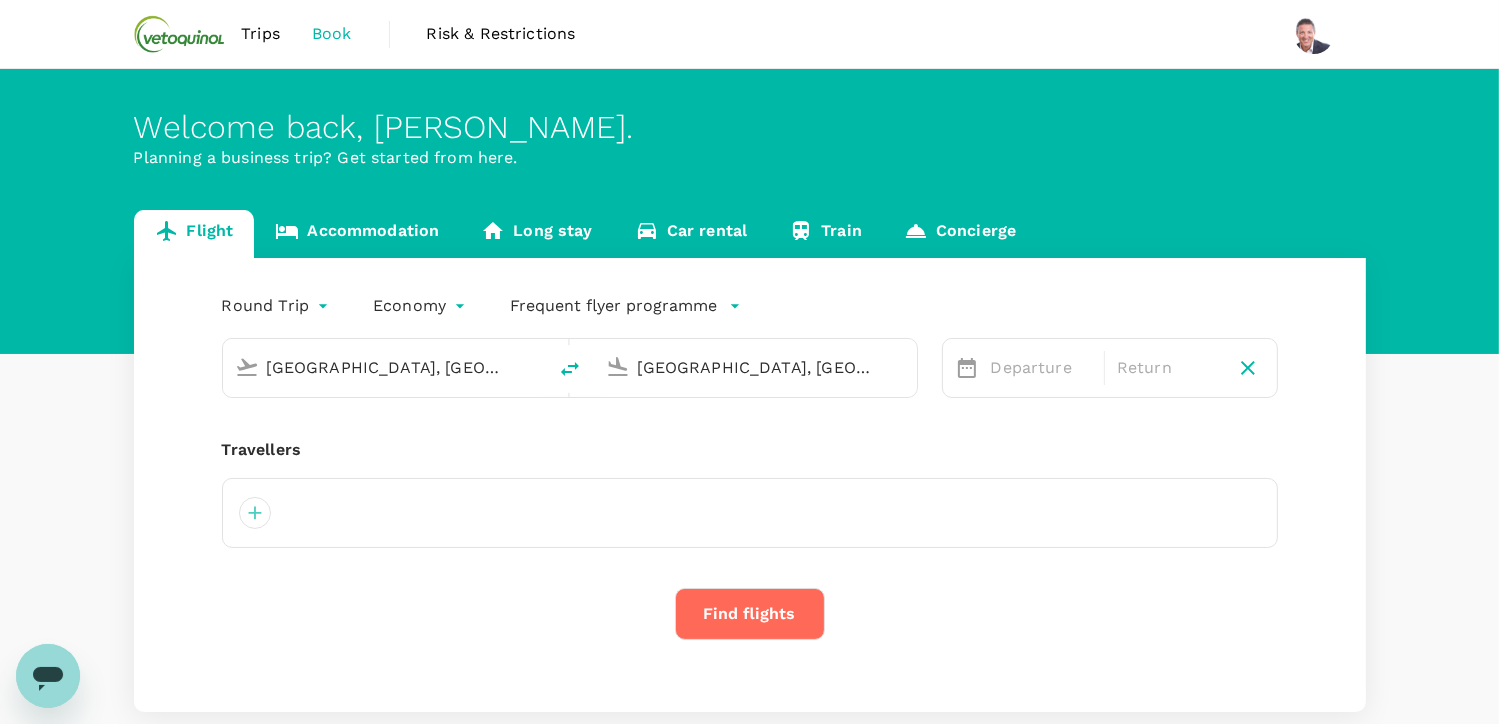 type 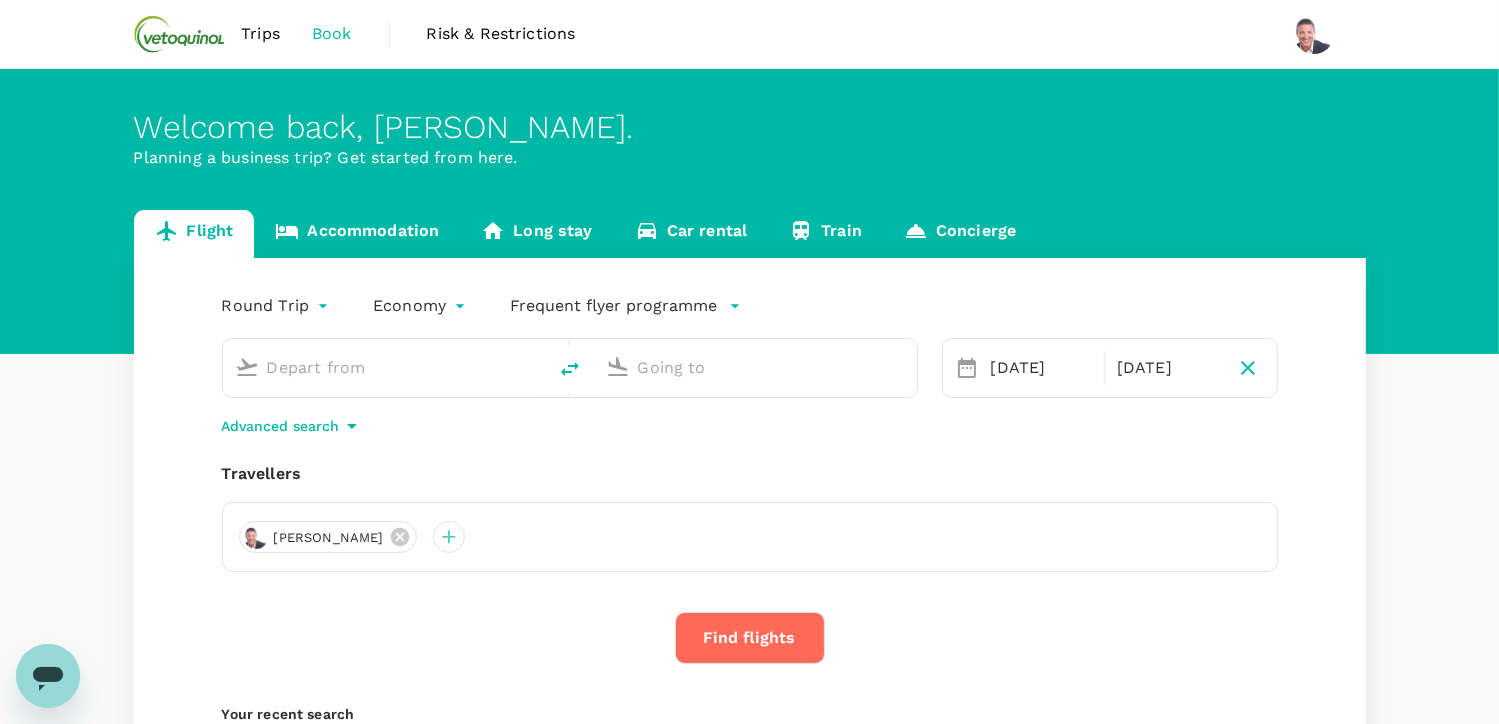 type on "[GEOGRAPHIC_DATA], [GEOGRAPHIC_DATA] (any)" 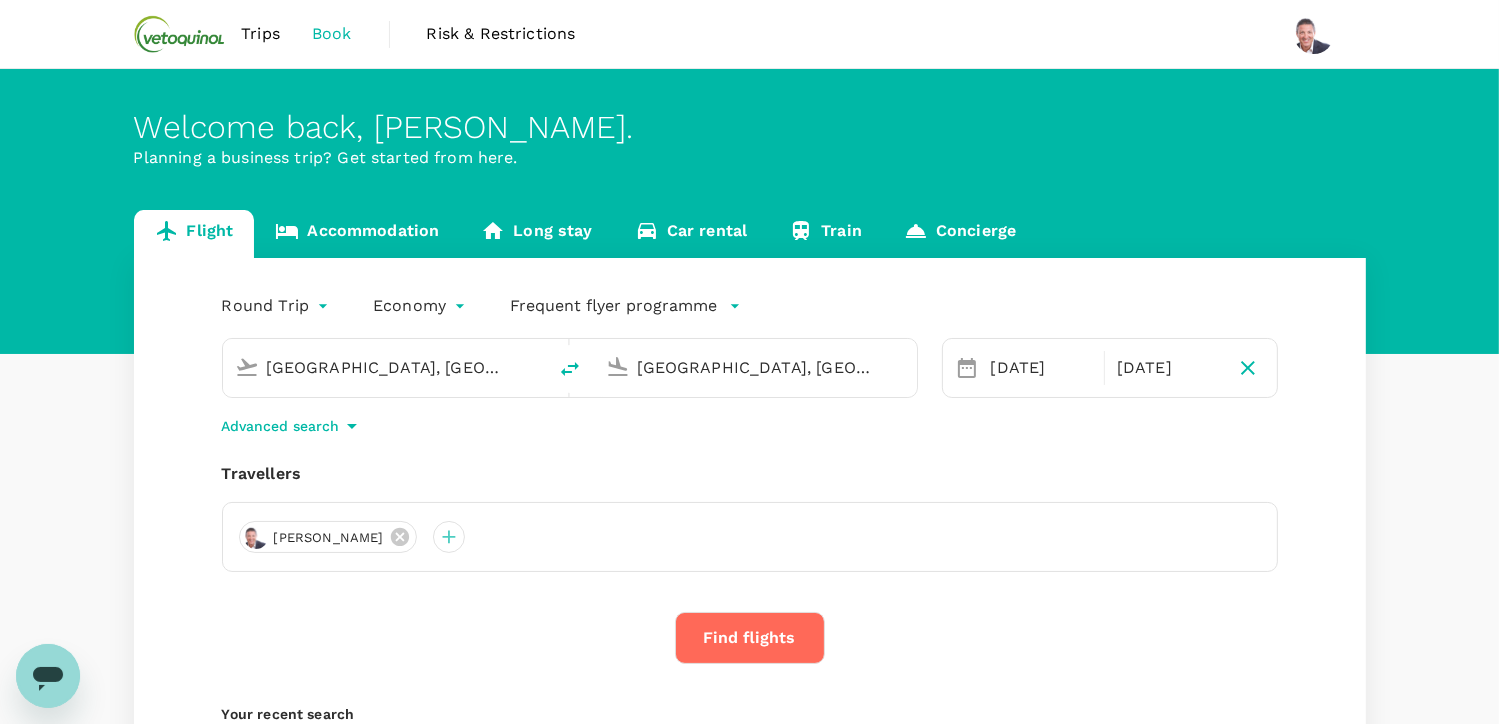type 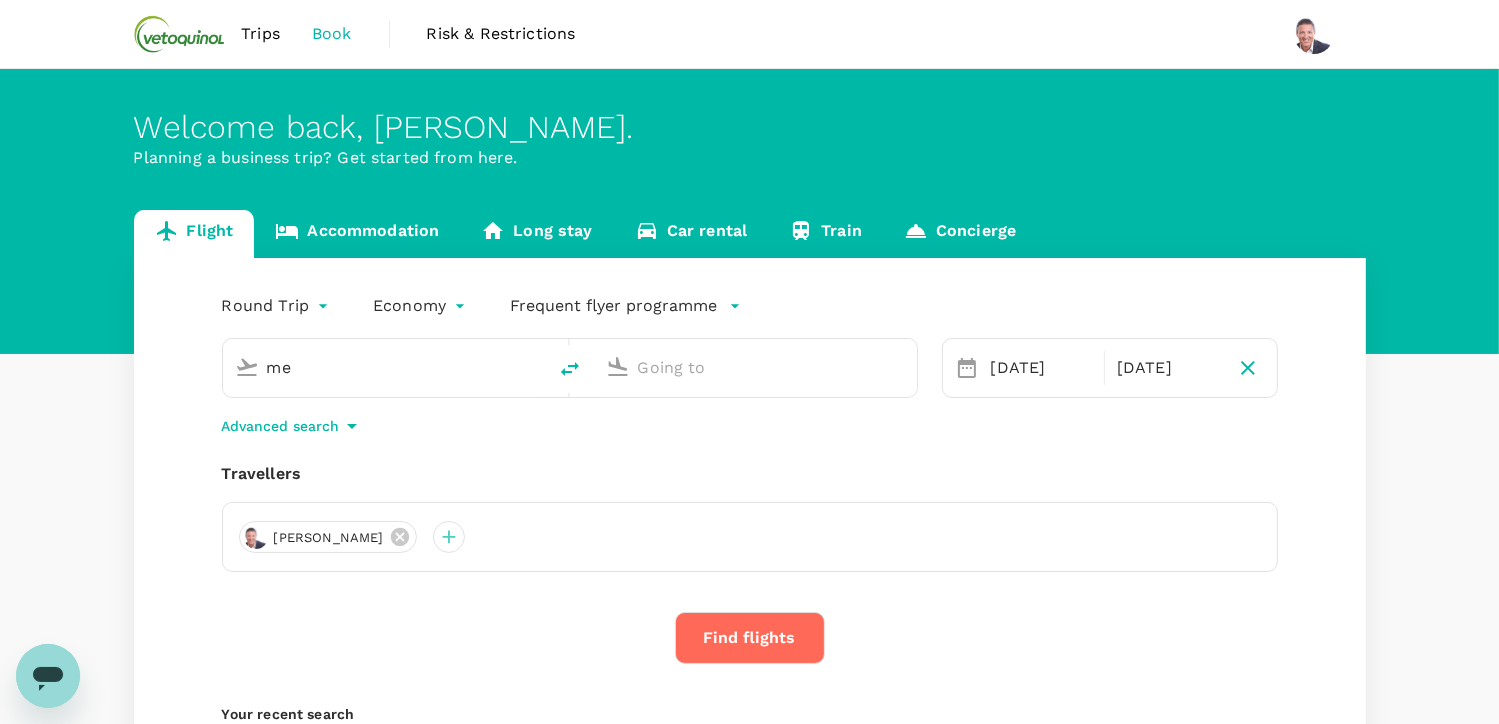 type on "[GEOGRAPHIC_DATA], [GEOGRAPHIC_DATA] (any)" 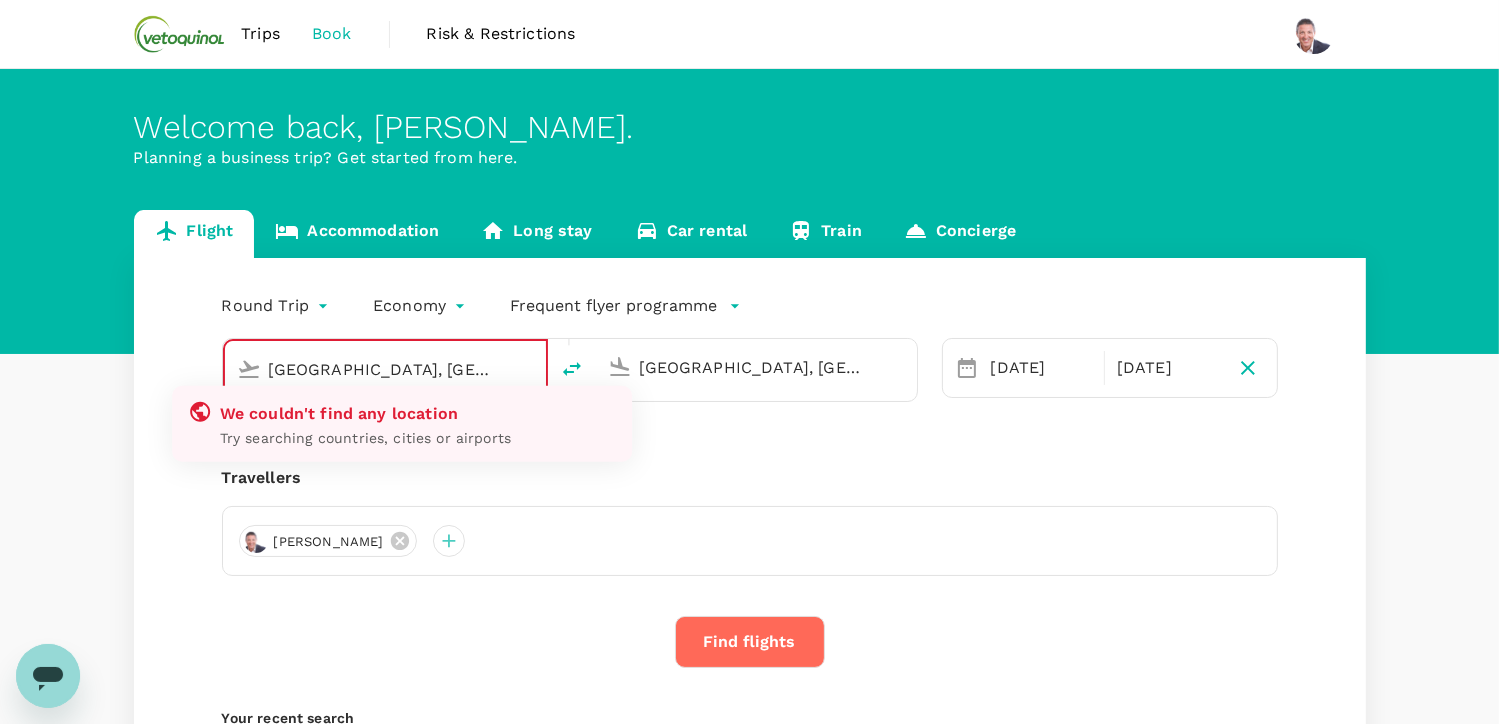 click on "[GEOGRAPHIC_DATA], [GEOGRAPHIC_DATA] (any)lb" at bounding box center (386, 369) 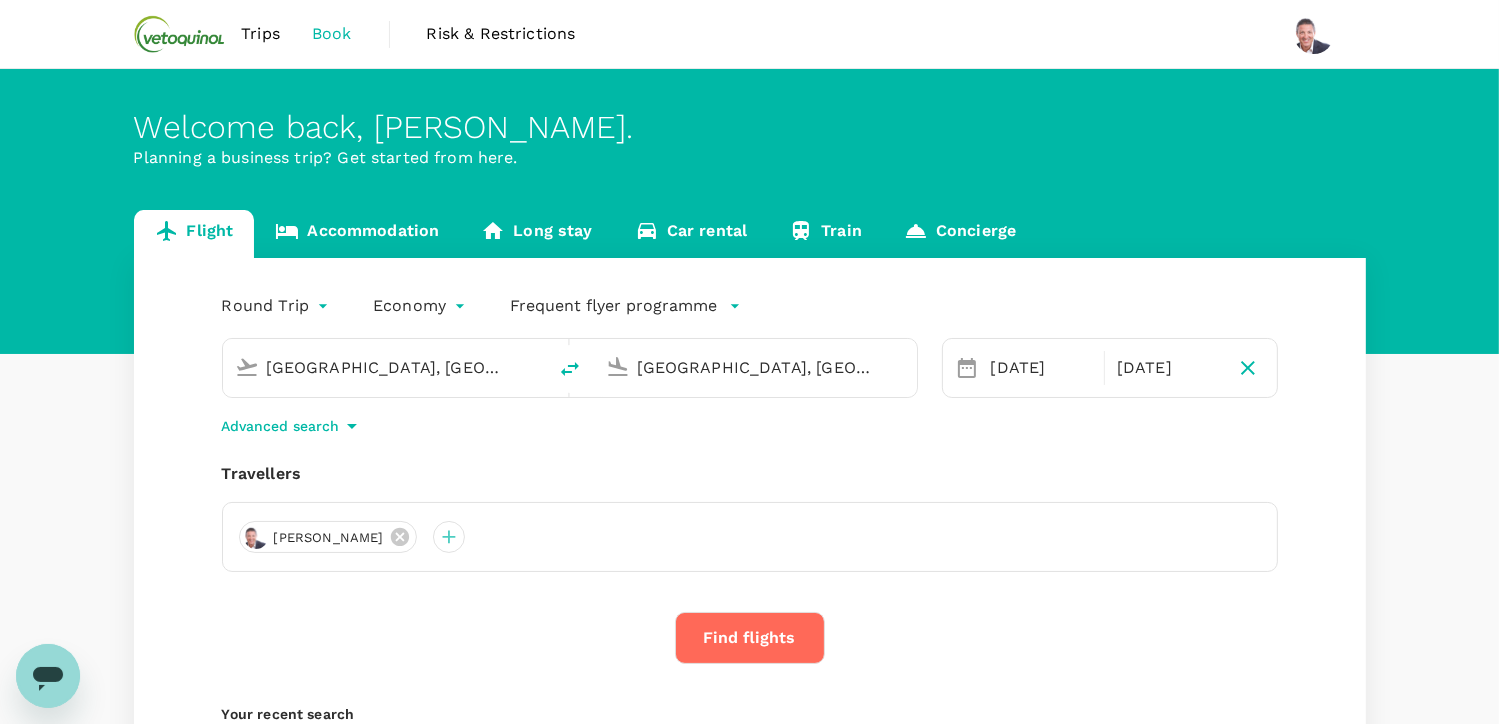 click 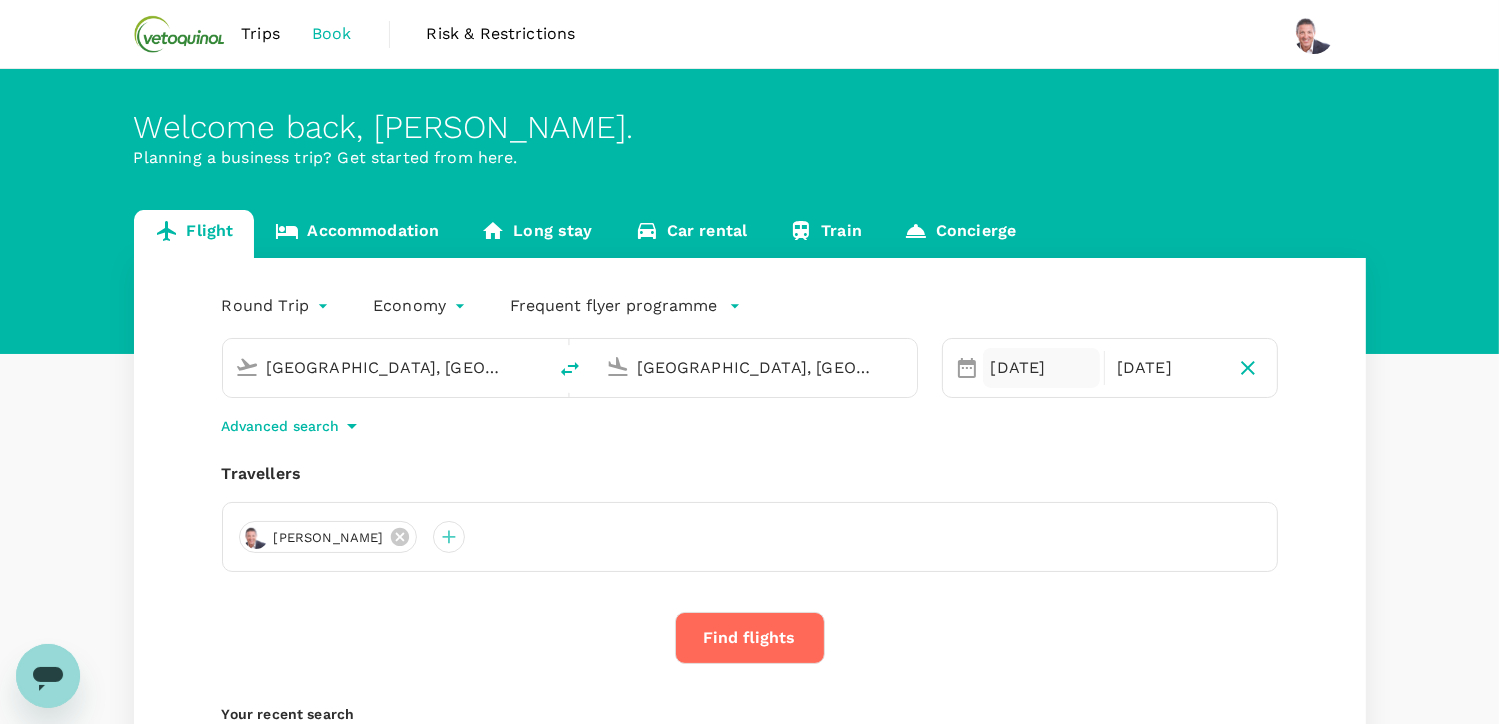 click on "[DATE]" at bounding box center [1042, 368] 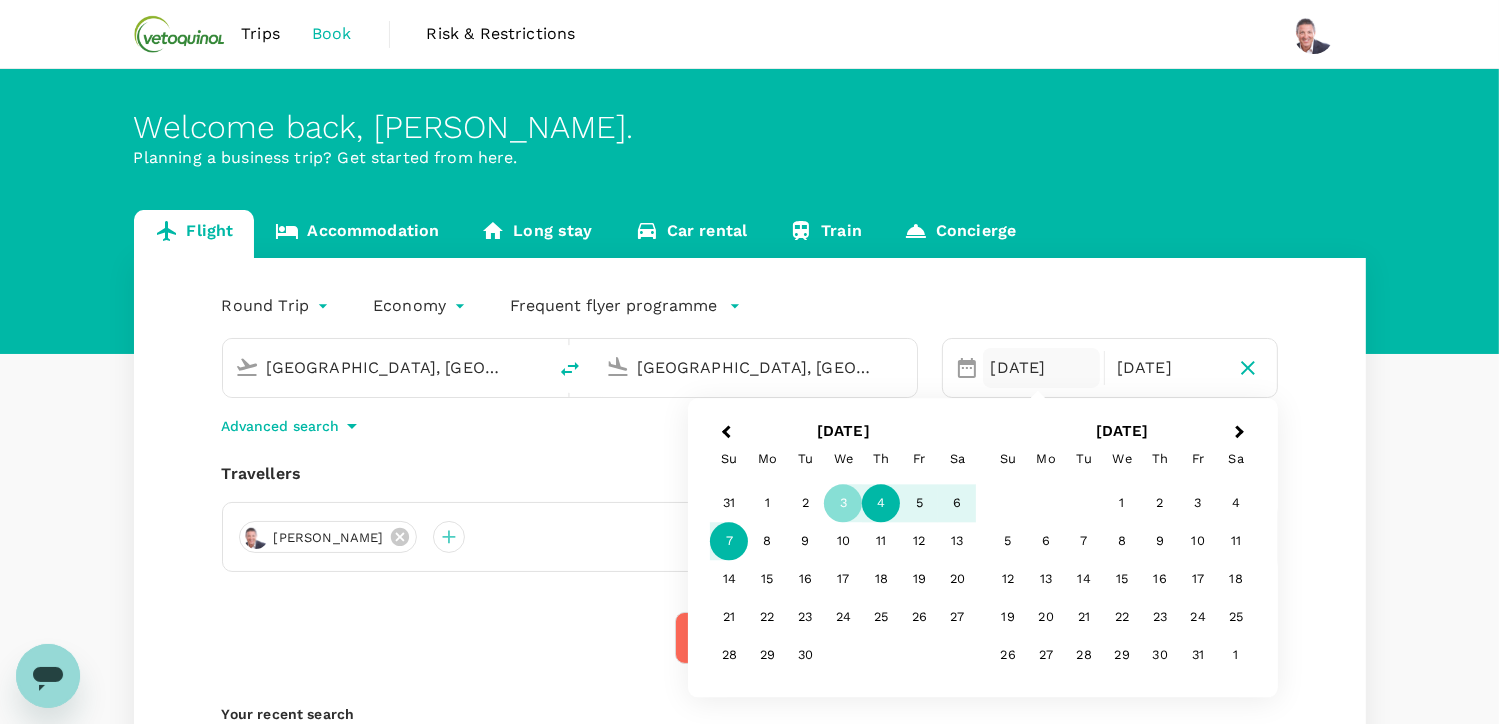 click on "4" at bounding box center (881, 504) 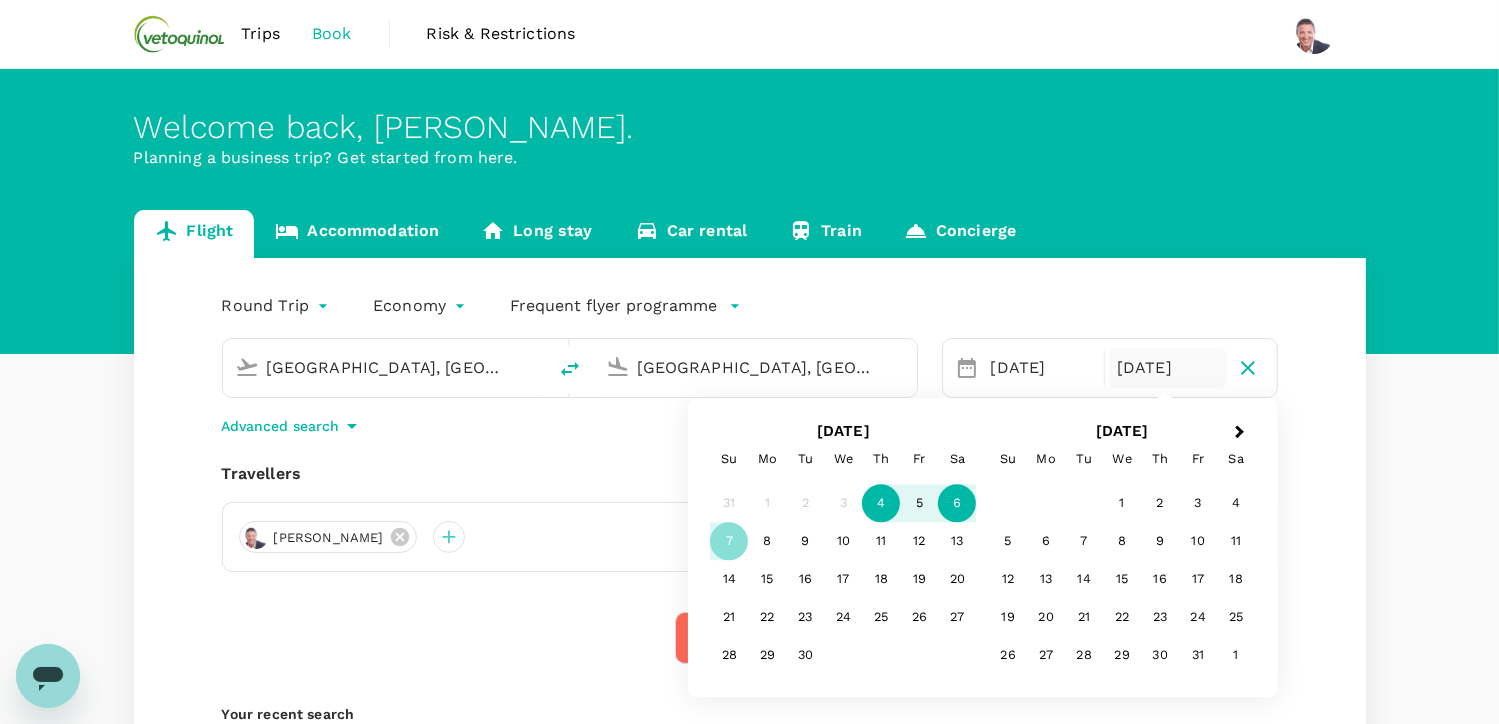 click on "6" at bounding box center (957, 504) 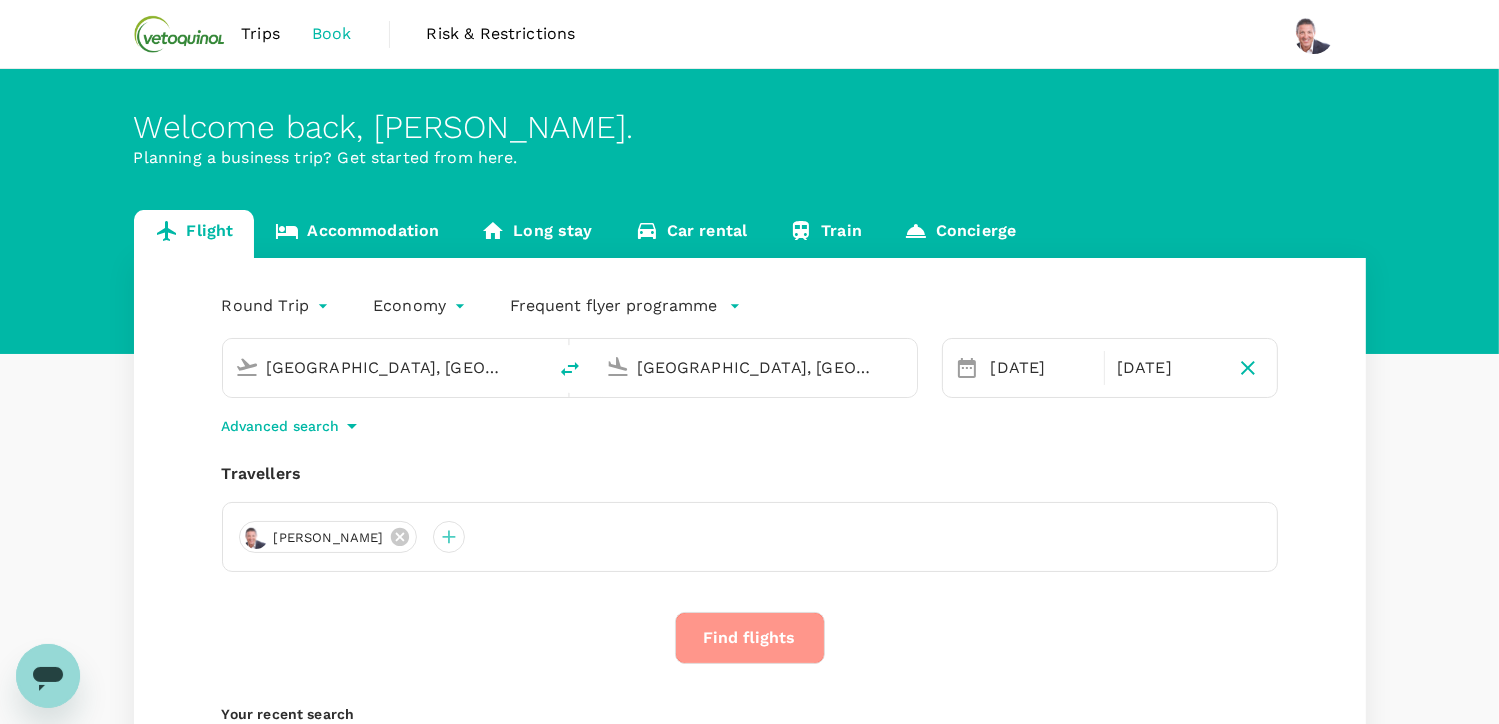 click on "Find flights" at bounding box center [750, 638] 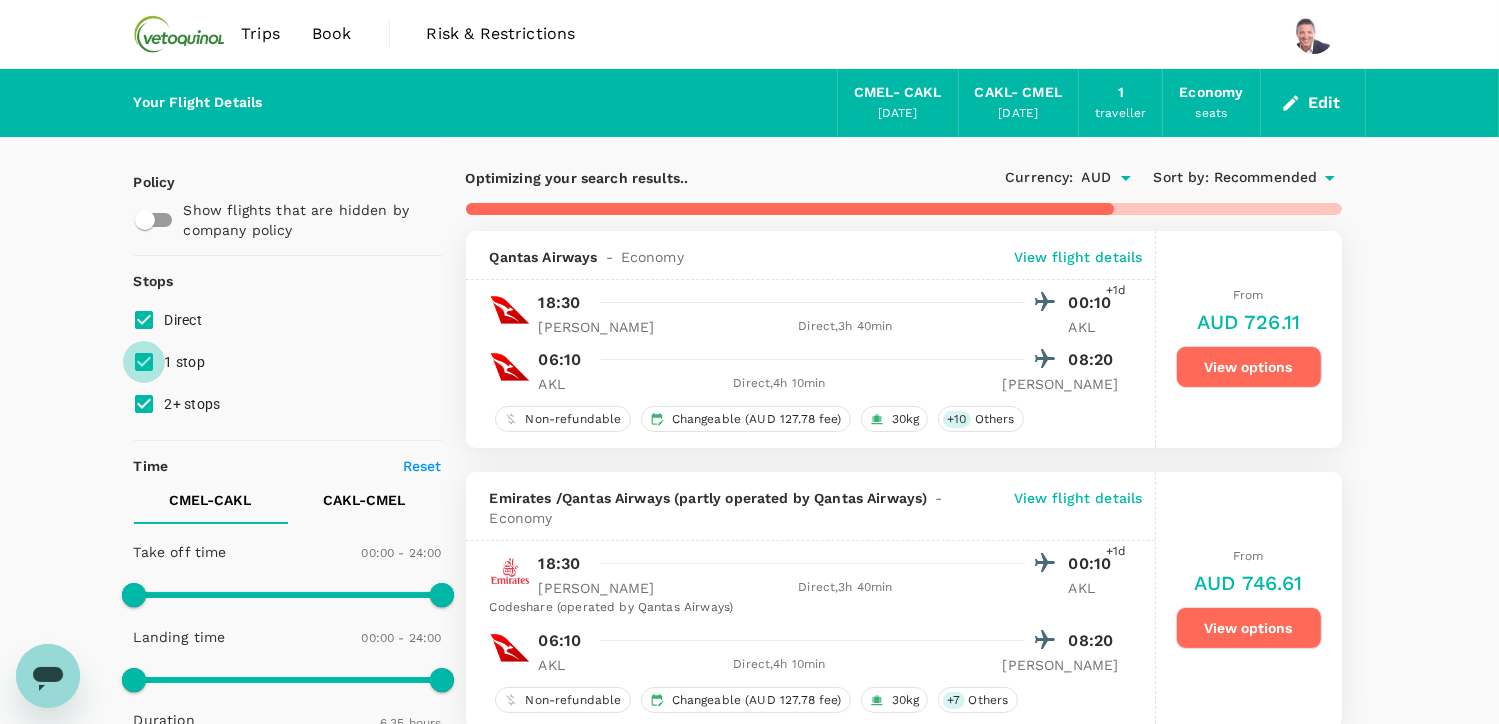 click on "1 stop" at bounding box center [144, 362] 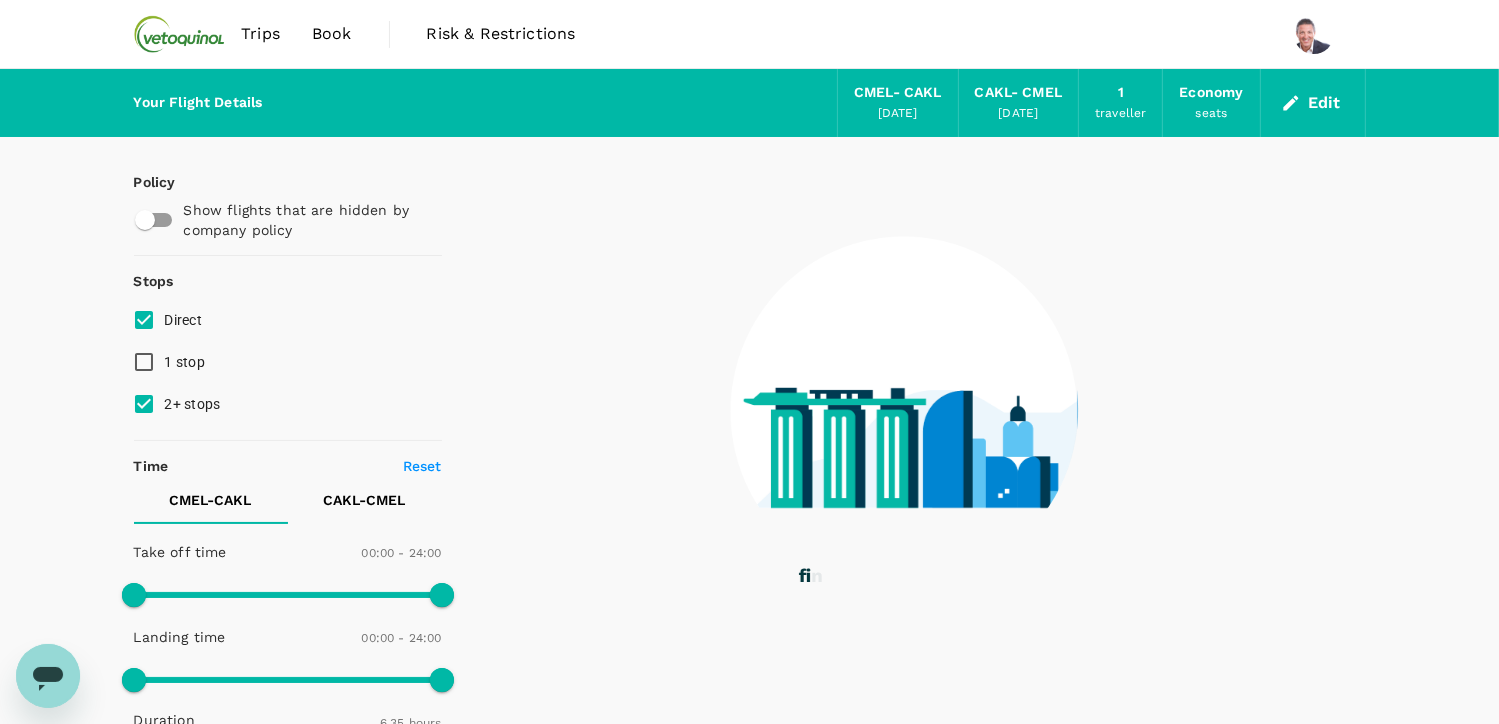 click on "2+ stops" at bounding box center [144, 404] 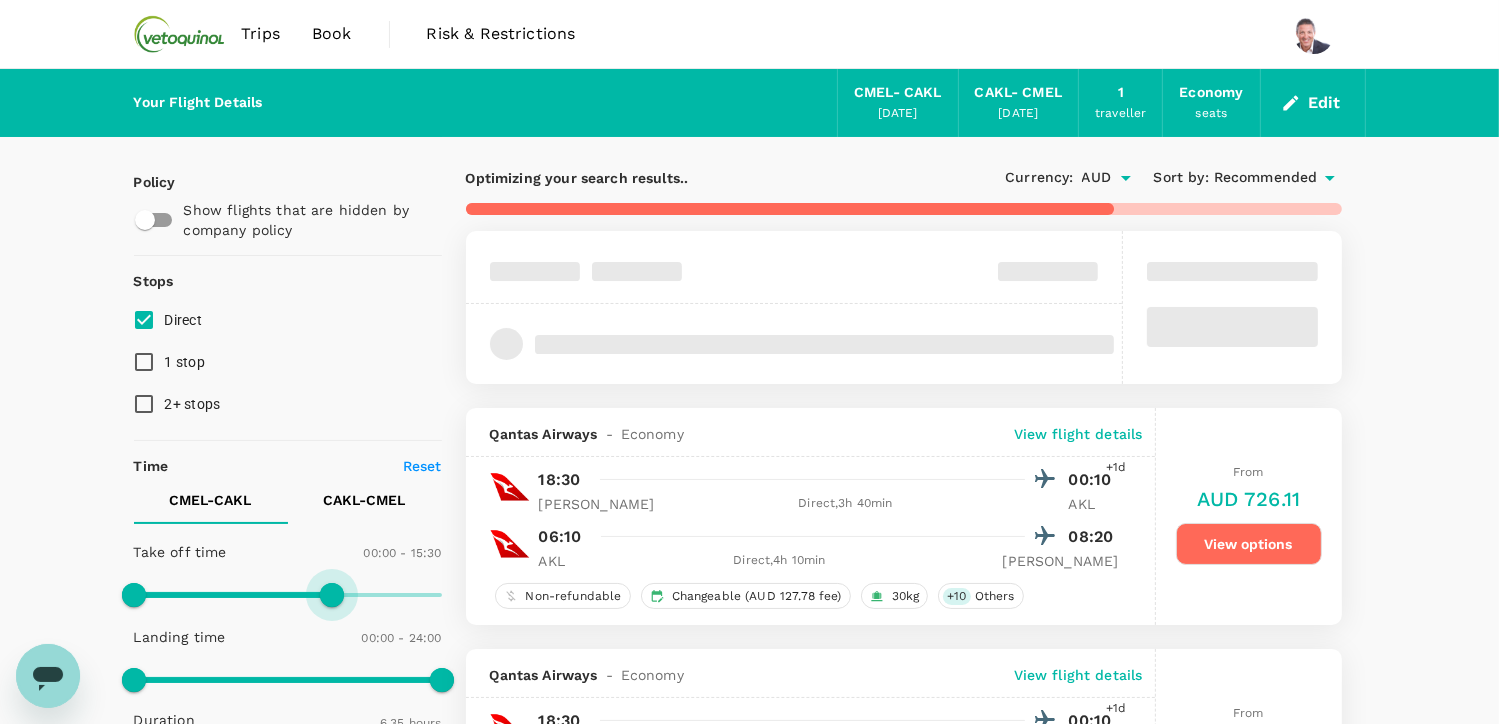 type on "900" 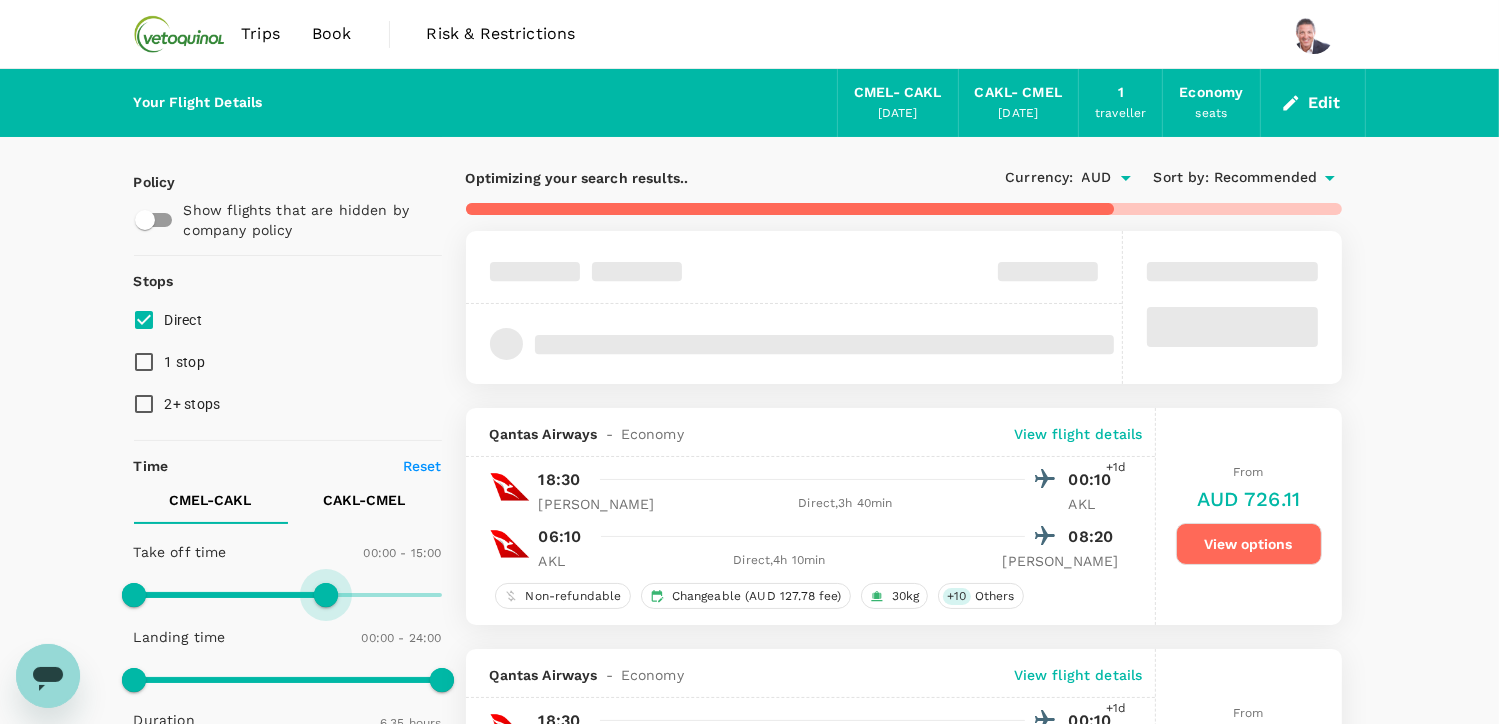 drag, startPoint x: 448, startPoint y: 594, endPoint x: 329, endPoint y: 592, distance: 119.01681 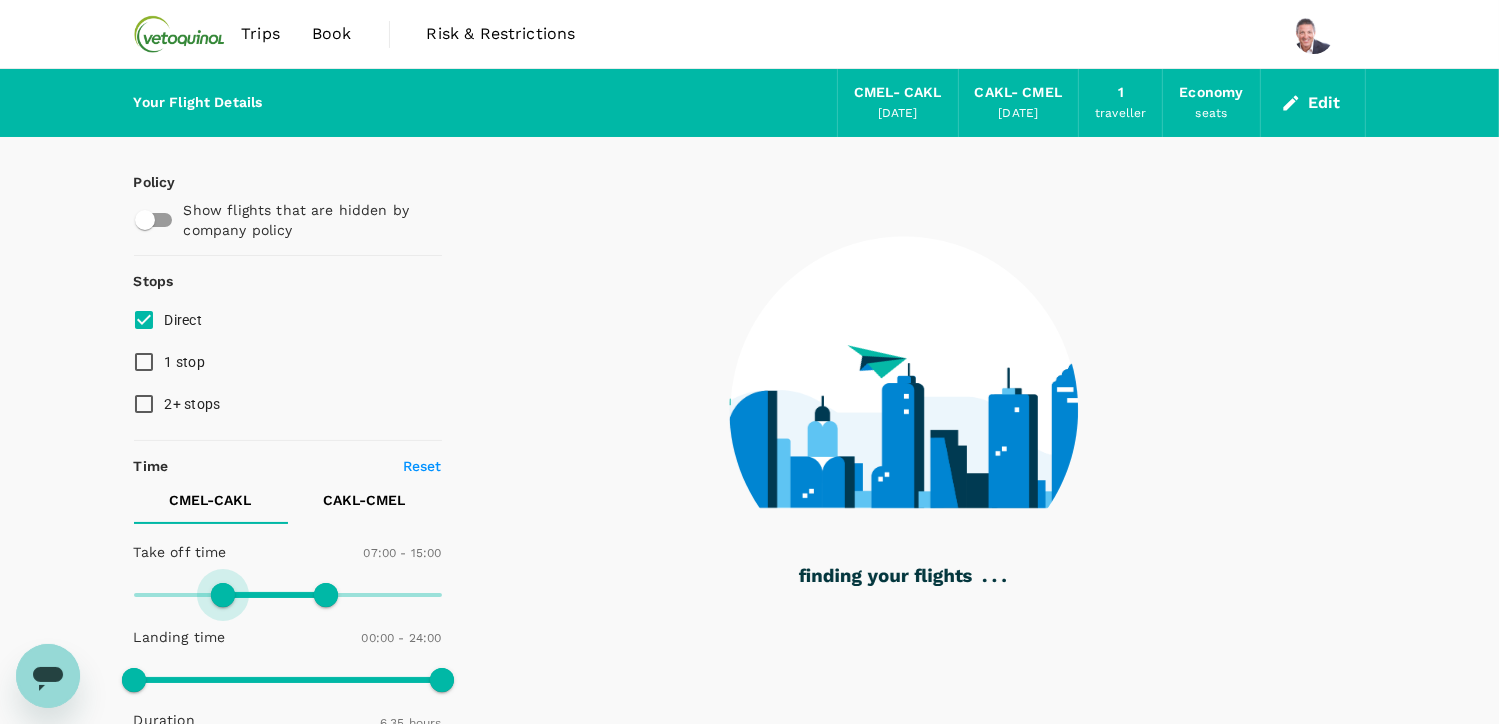 type on "450" 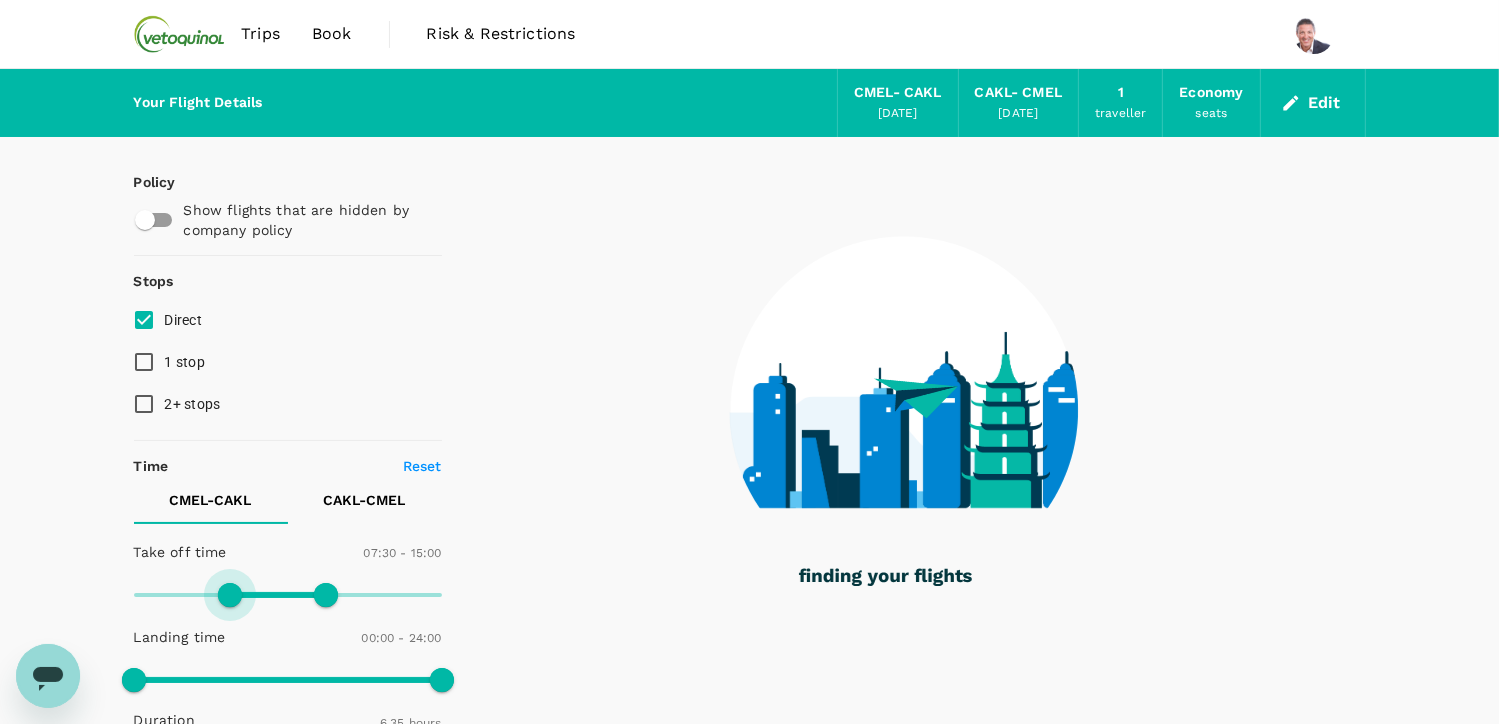 drag, startPoint x: 133, startPoint y: 589, endPoint x: 232, endPoint y: 610, distance: 101.20277 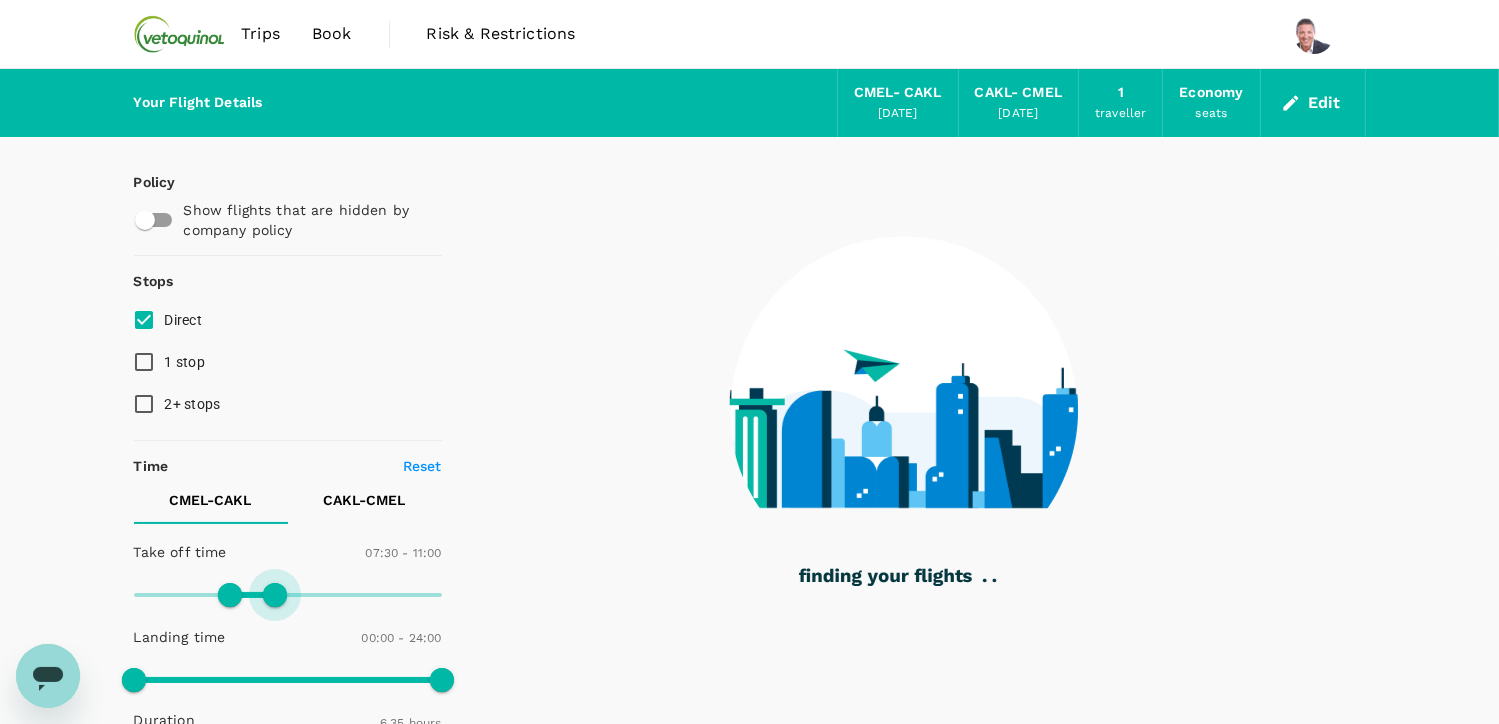 type on "630" 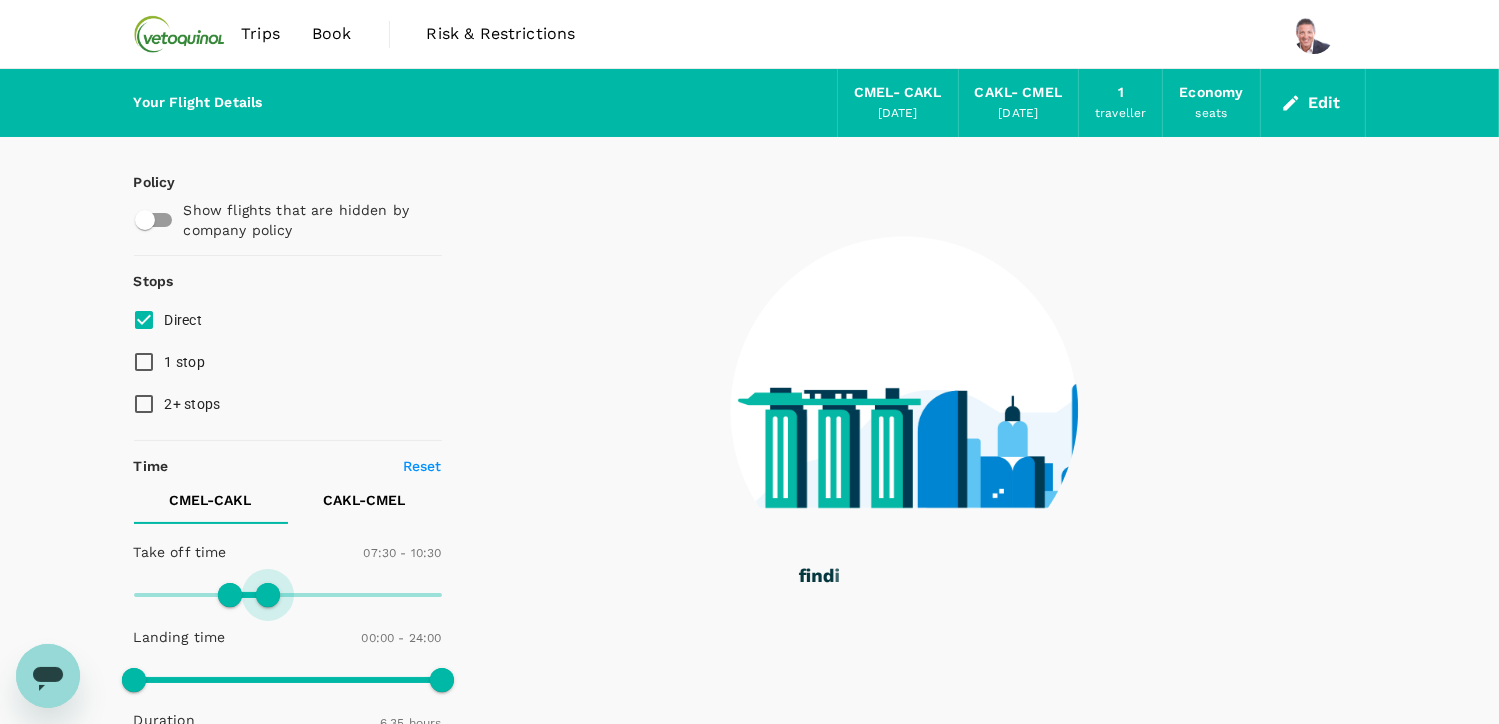 drag, startPoint x: 330, startPoint y: 593, endPoint x: 268, endPoint y: 591, distance: 62.03225 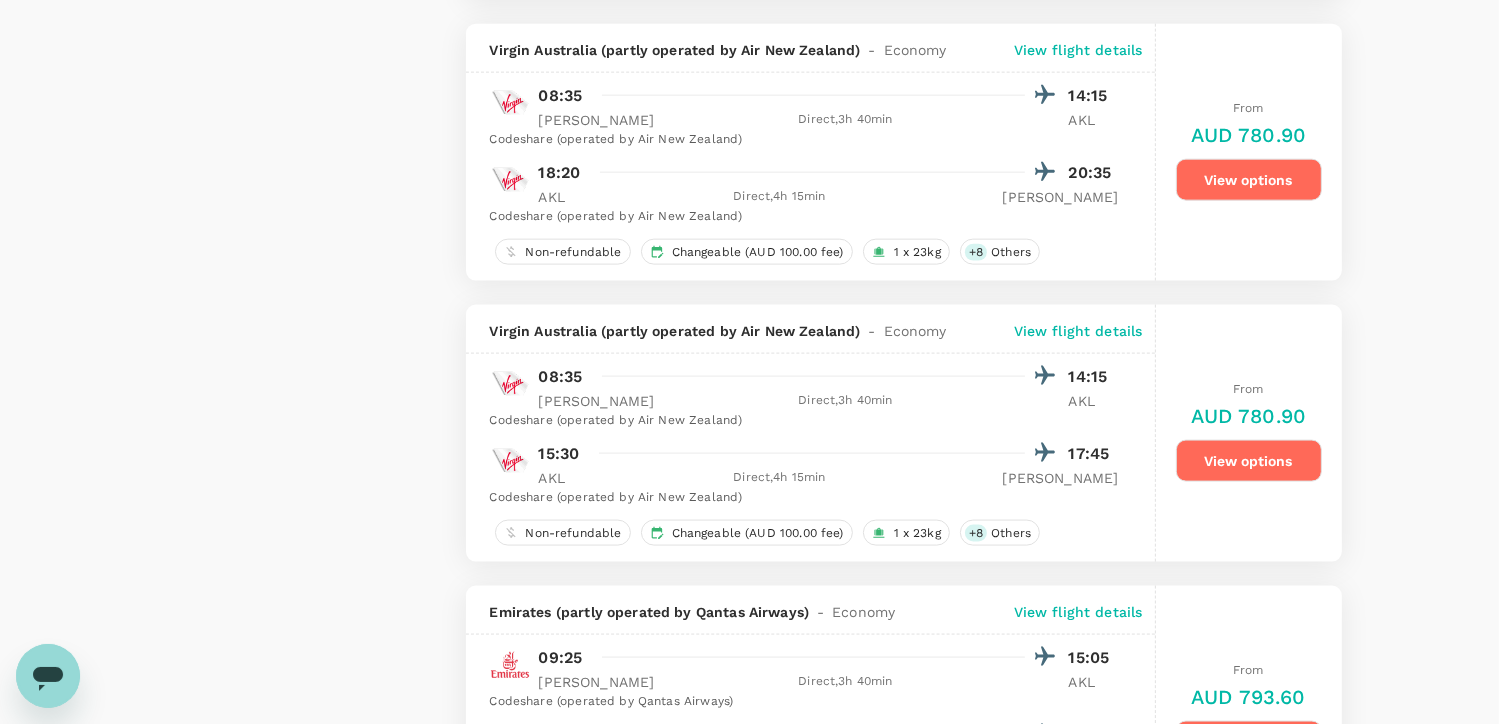 scroll, scrollTop: 2600, scrollLeft: 0, axis: vertical 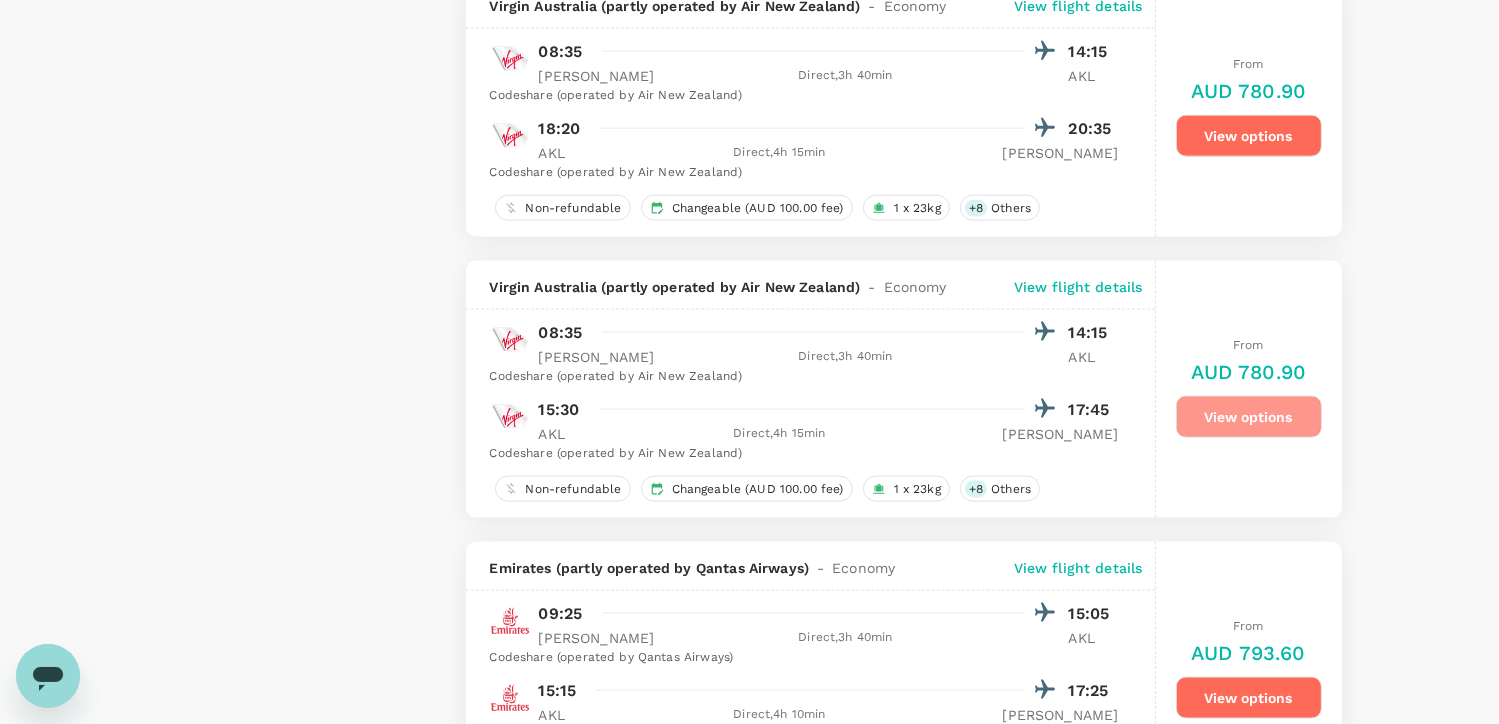 click on "View options" at bounding box center [1249, 417] 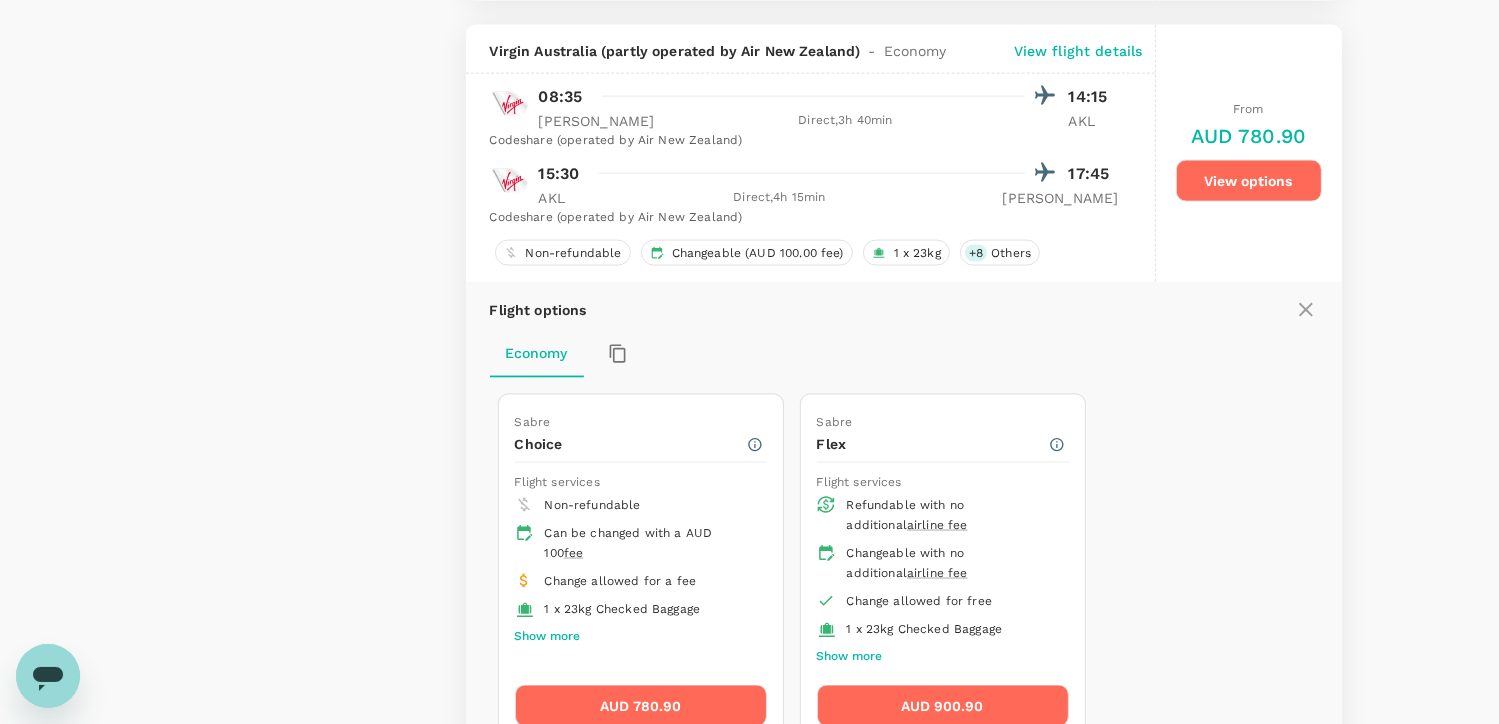 scroll, scrollTop: 2867, scrollLeft: 0, axis: vertical 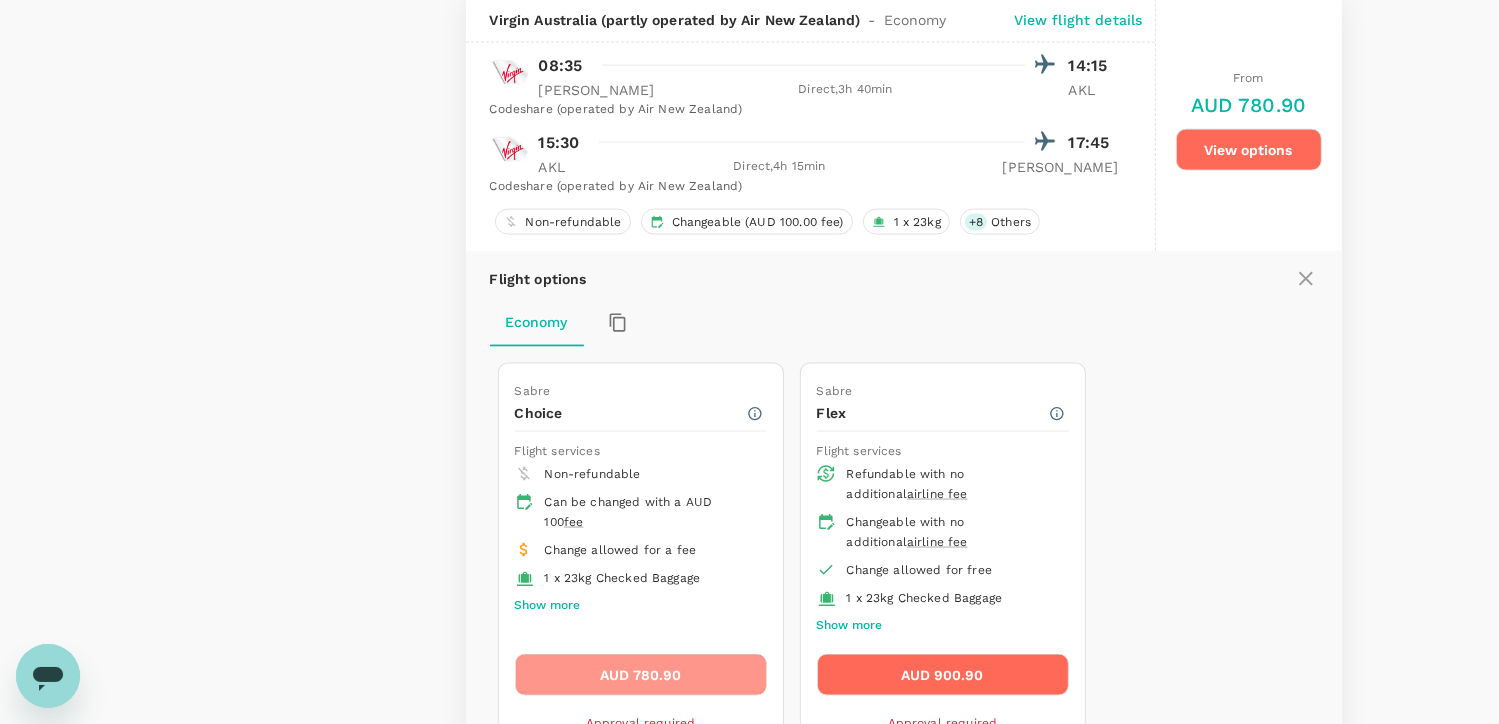 click on "AUD 780.90" at bounding box center (641, 675) 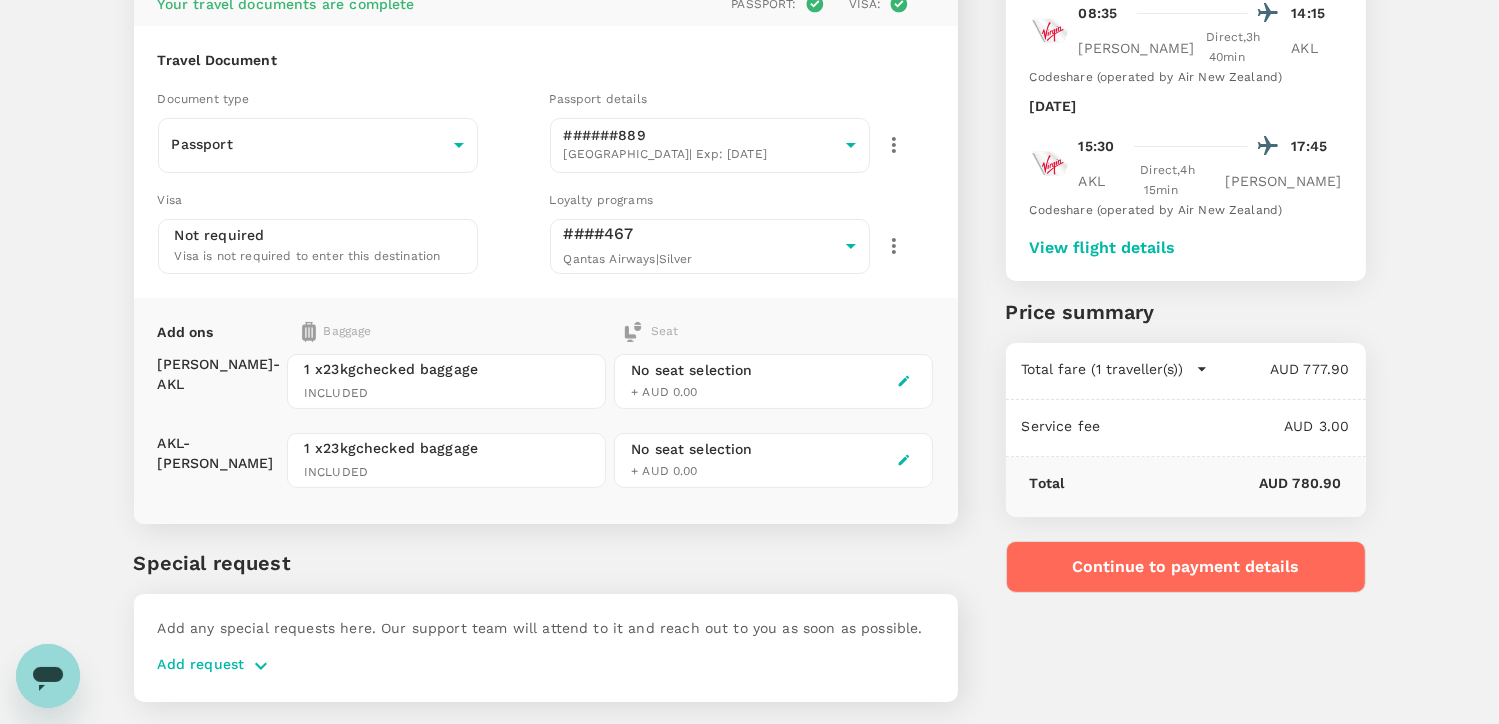 scroll, scrollTop: 135, scrollLeft: 0, axis: vertical 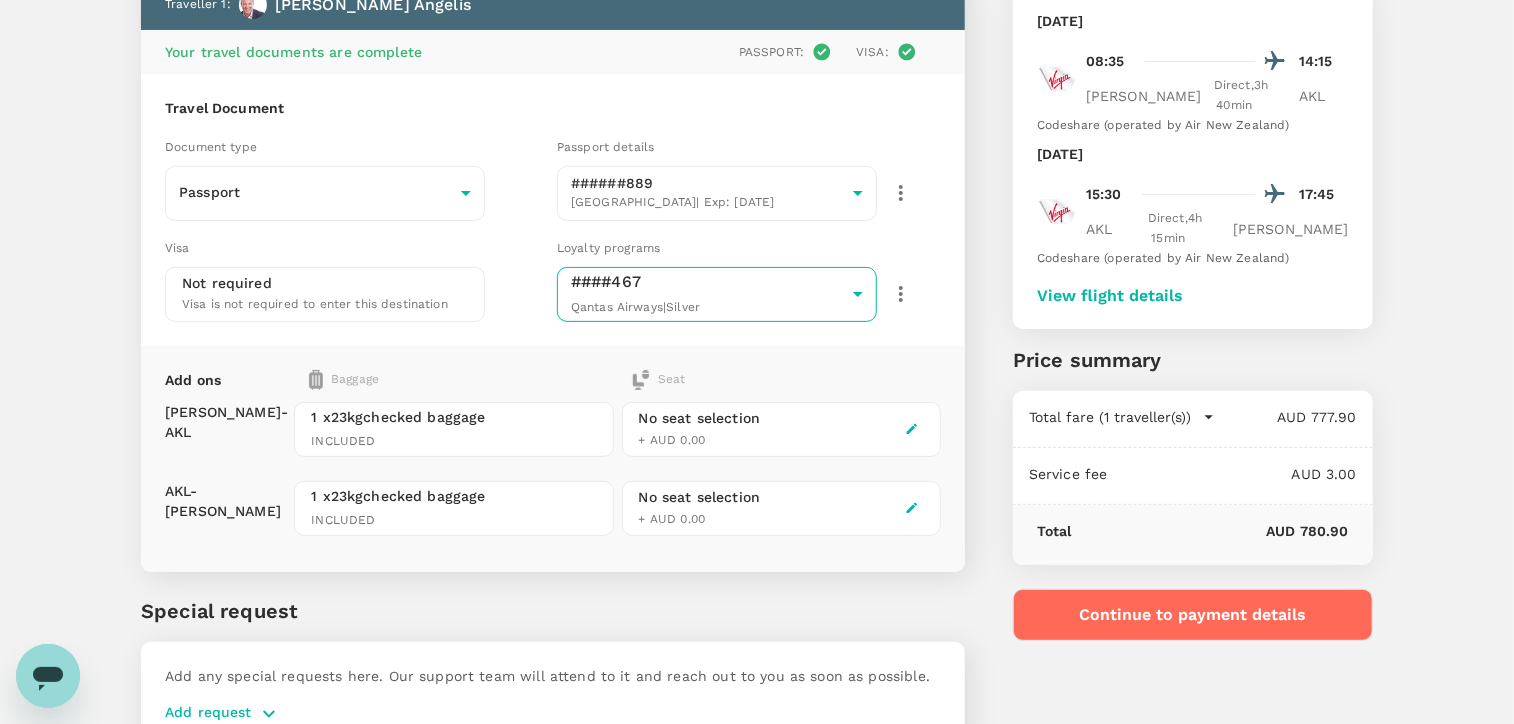 click on "Back to flight results Flight review Traveller(s) Traveller   1 : [PERSON_NAME] Your travel documents are complete Passport : Visa : Travel Document Document type Passport Passport ​ Passport details ######889 [GEOGRAPHIC_DATA]  | Exp:   [DATE] 4fa833aa-d5f9-4b91-9caf-6c3d495b3c71 ​ Visa Not required Visa is not required to enter this destination Loyalty programs ####467 Qantas Airways |  Silver f21cf644-966e-44ea-a344-a9ae7b18bdf8 ​ Add ons Baggage Seat [PERSON_NAME]  -  AKL AKL  -  [PERSON_NAME] 1 x  23kg  checked baggage INCLUDED 1 x  23kg  checked baggage INCLUDED No seat selection + AUD 0.00 No seat selection + AUD 0.00 Special request Add any special requests here. Our support team will attend to it and reach out to you as soon as possible. Add request You've selected [DATE] 08:35 14:15 [PERSON_NAME] Direct ,  3h 40min AKL Codeshare (operated by Air New Zealand) [DATE] 15:30 17:45 AKL Direct ,  4h 15min [PERSON_NAME] (operated by Air New Zealand) View flight details Price summary AUD 777.90 Air fare" at bounding box center (757, 346) 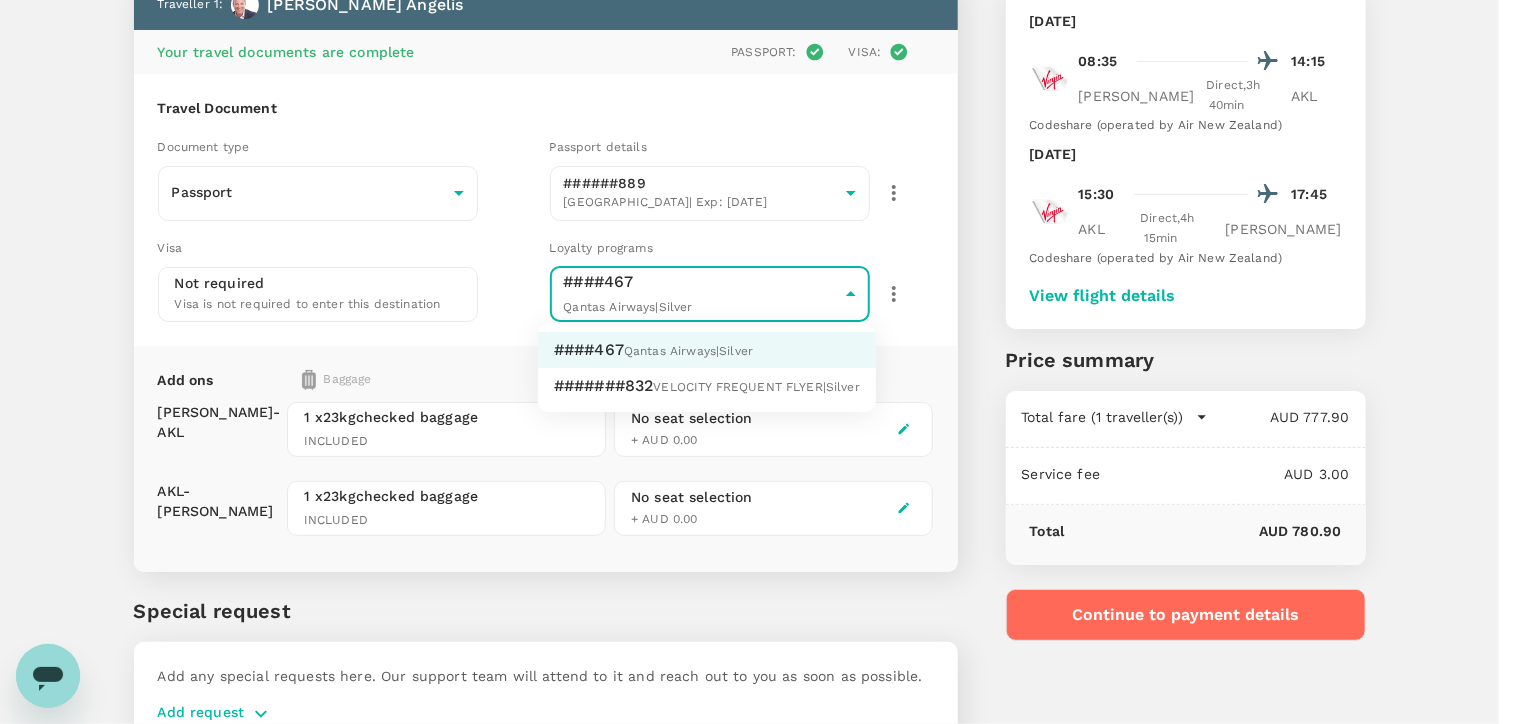 click on "VELOCITY FREQUENT FLYER |  Silver" at bounding box center (757, 387) 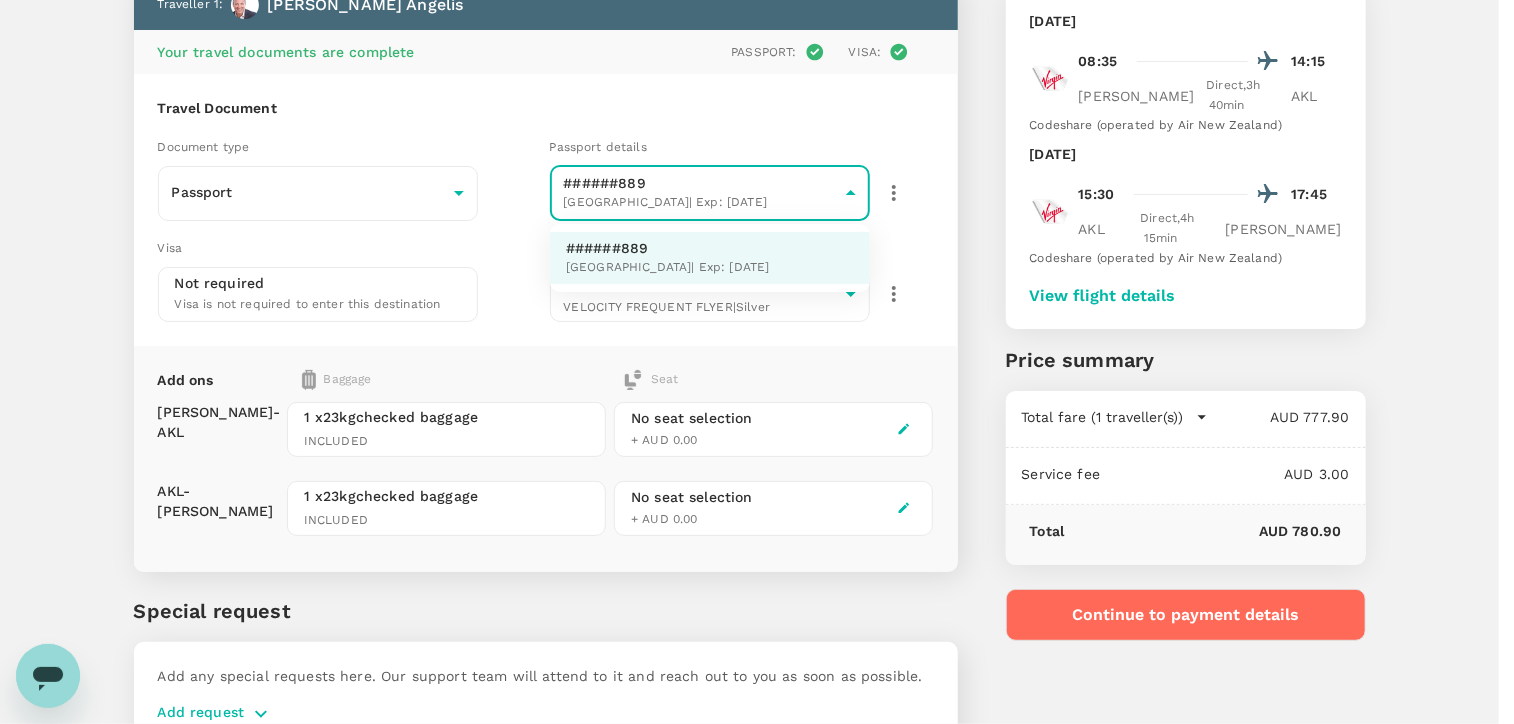 click on "Back to flight results Flight review Traveller(s) Traveller   1 : [PERSON_NAME] Your travel documents are complete Passport : Visa : Travel Document Document type Passport Passport ​ Passport details ######889 [GEOGRAPHIC_DATA]  | Exp:   [DATE] 4fa833aa-d5f9-4b91-9caf-6c3d495b3c71 ​ Visa Not required Visa is not required to enter this destination Loyalty programs #######832 VELOCITY FREQUENT FLYER |  Silver 211007c0-9a74-4339-a3b9-0bf4b3e70770 ​ Add ons Baggage Seat [PERSON_NAME]  -  AKL AKL  -  [PERSON_NAME] 1 x  23kg  checked baggage INCLUDED 1 x  23kg  checked baggage INCLUDED No seat selection + AUD 0.00 No seat selection + AUD 0.00 Special request Add any special requests here. Our support team will attend to it and reach out to you as soon as possible. Add request You've selected [DATE] 08:35 14:15 [PERSON_NAME] Direct ,  3h 40min AKL Codeshare (operated by Air New Zealand) [DATE] 15:30 17:45 AKL Direct ,  4h 15min [PERSON_NAME] (operated by Air New Zealand) View flight details Price summary Air fare" at bounding box center (757, 346) 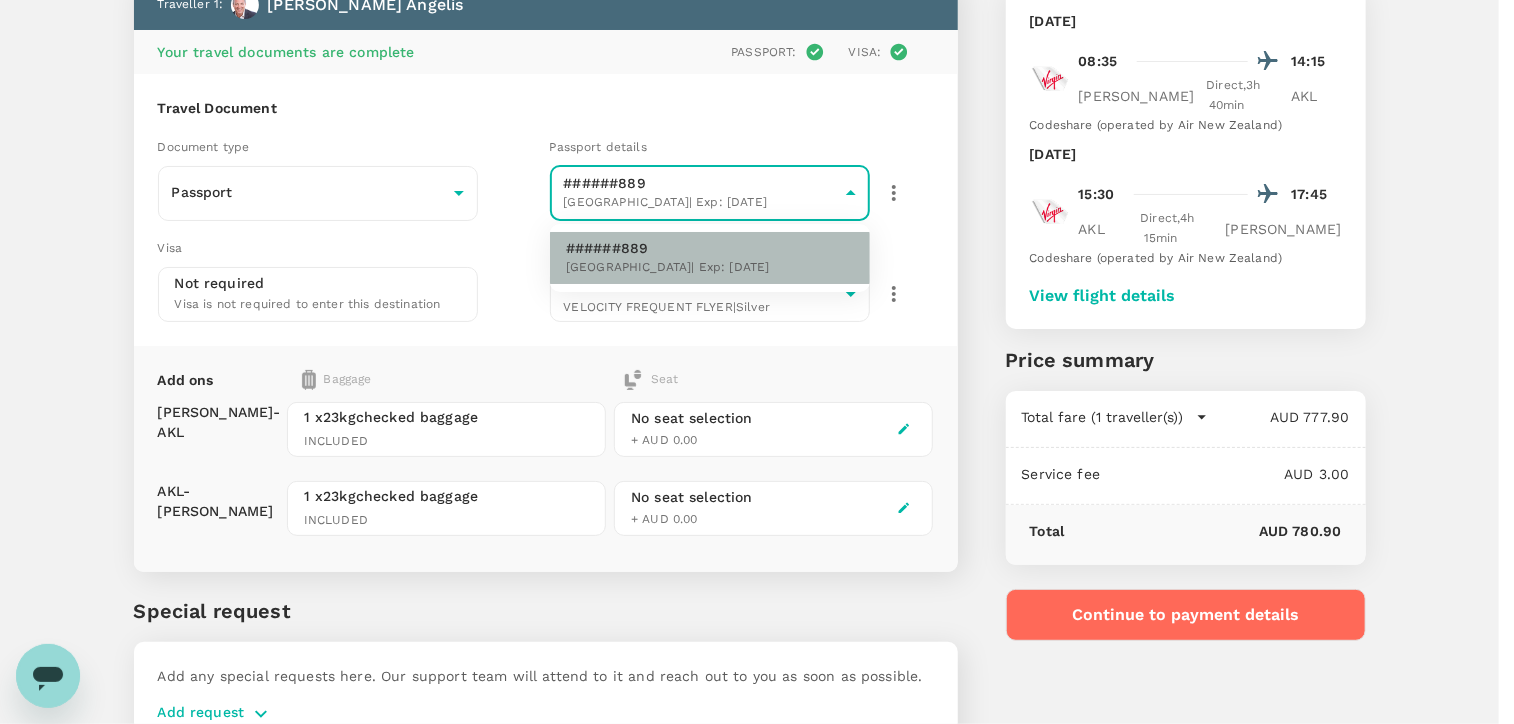 click on "######889 [GEOGRAPHIC_DATA]  | Exp:   [DATE]" at bounding box center [710, 258] 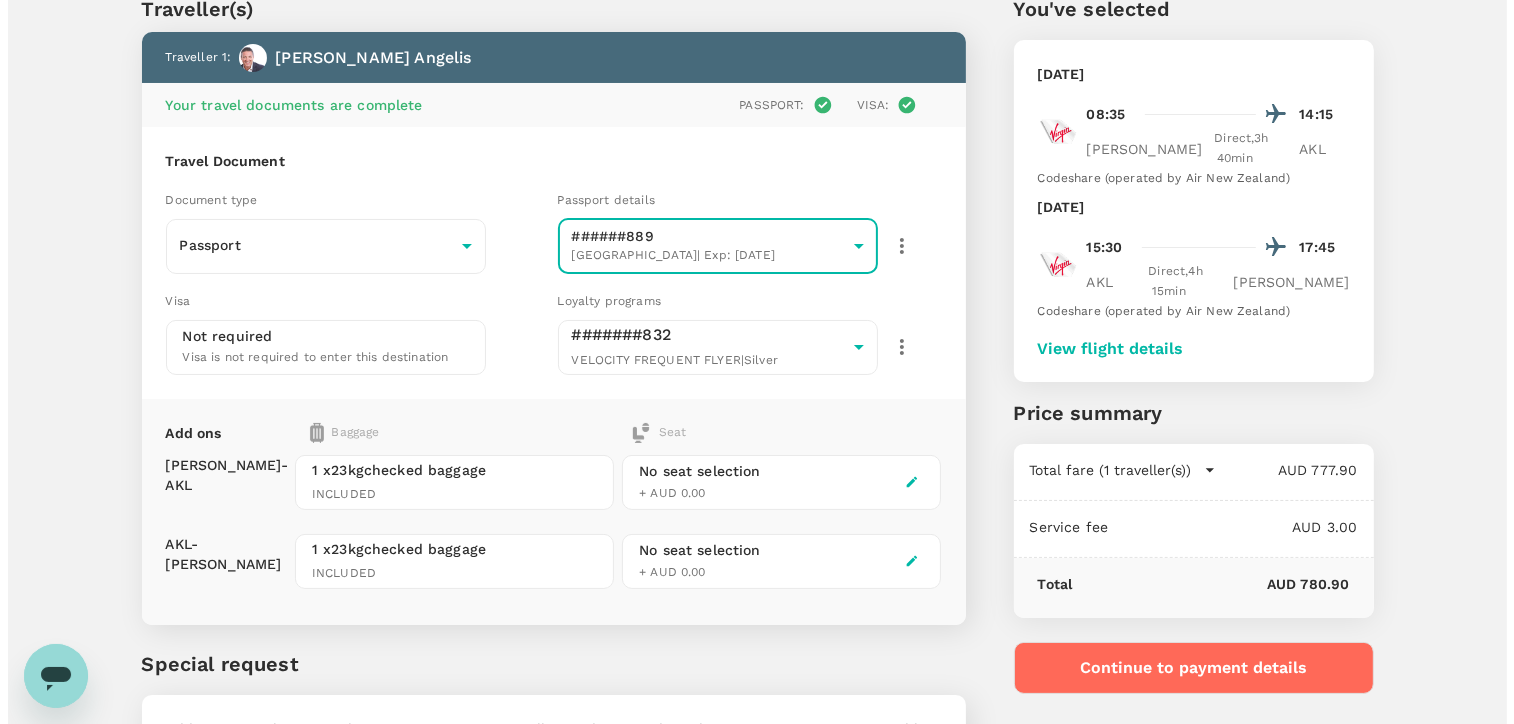 scroll, scrollTop: 35, scrollLeft: 0, axis: vertical 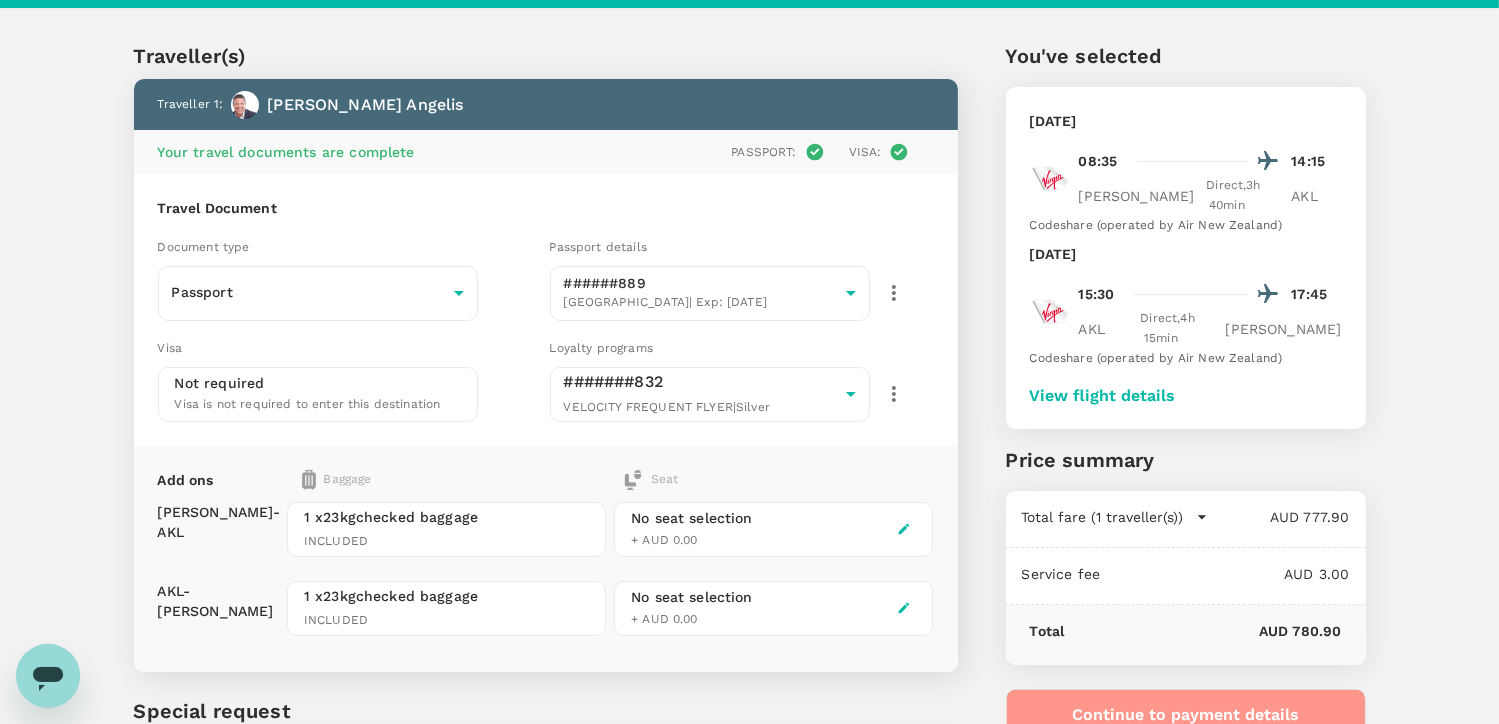 click on "Continue to payment details" at bounding box center [1186, 715] 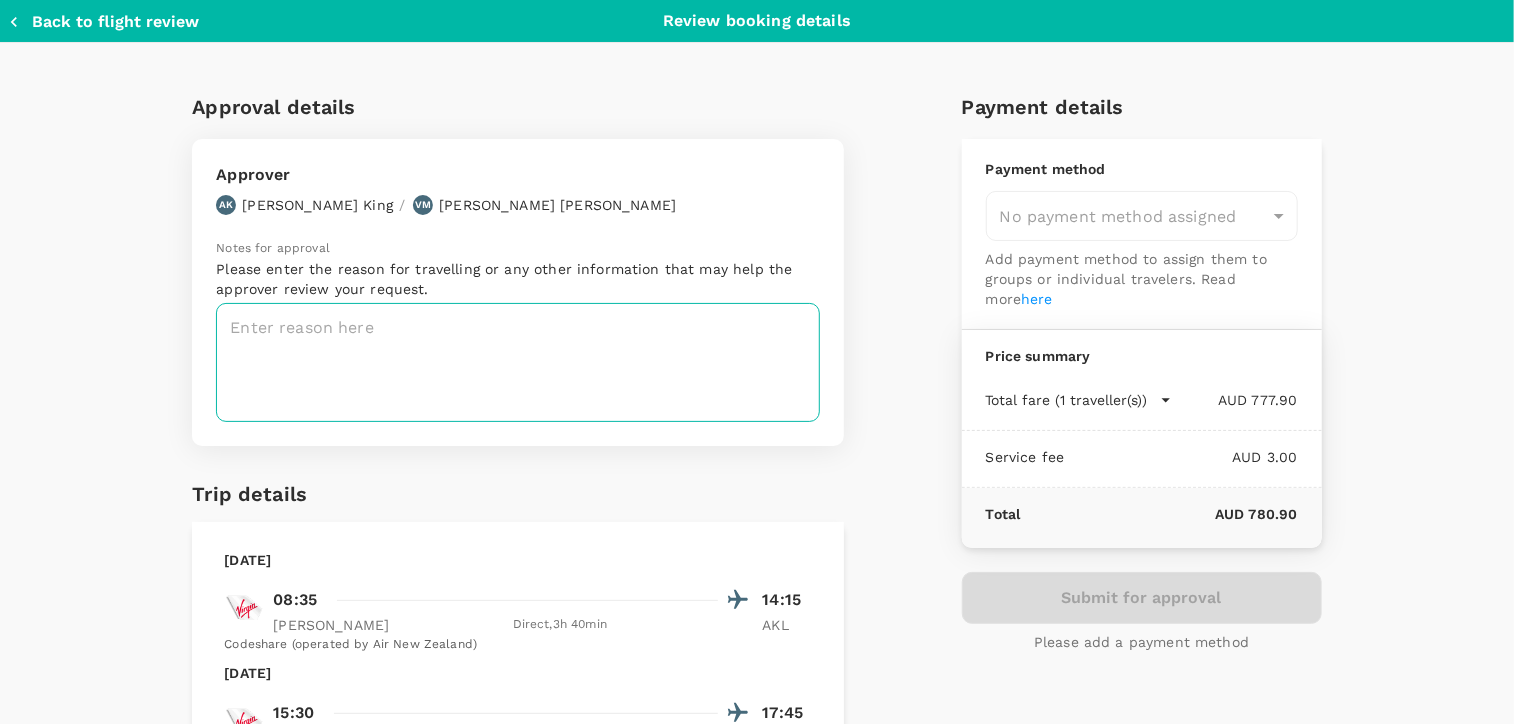 click at bounding box center (518, 362) 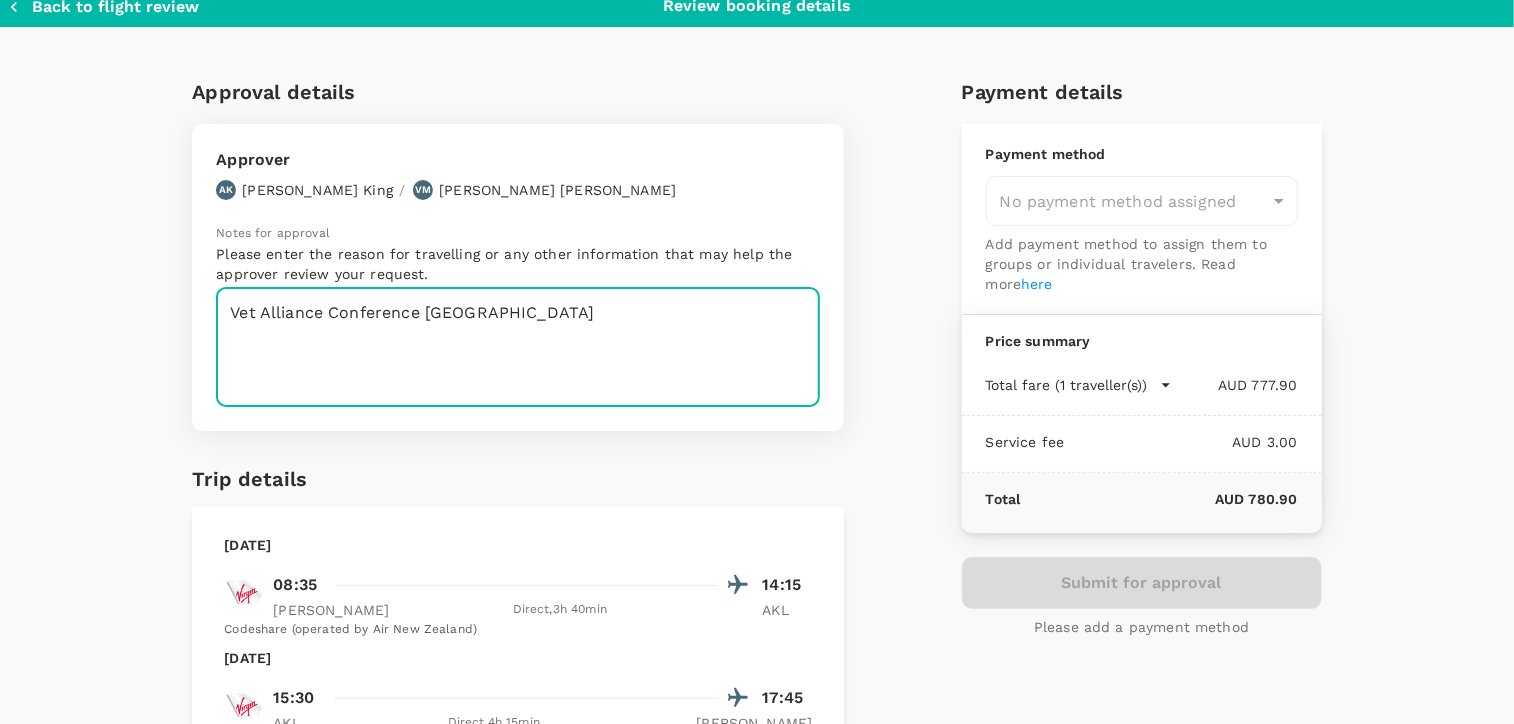 scroll, scrollTop: 0, scrollLeft: 0, axis: both 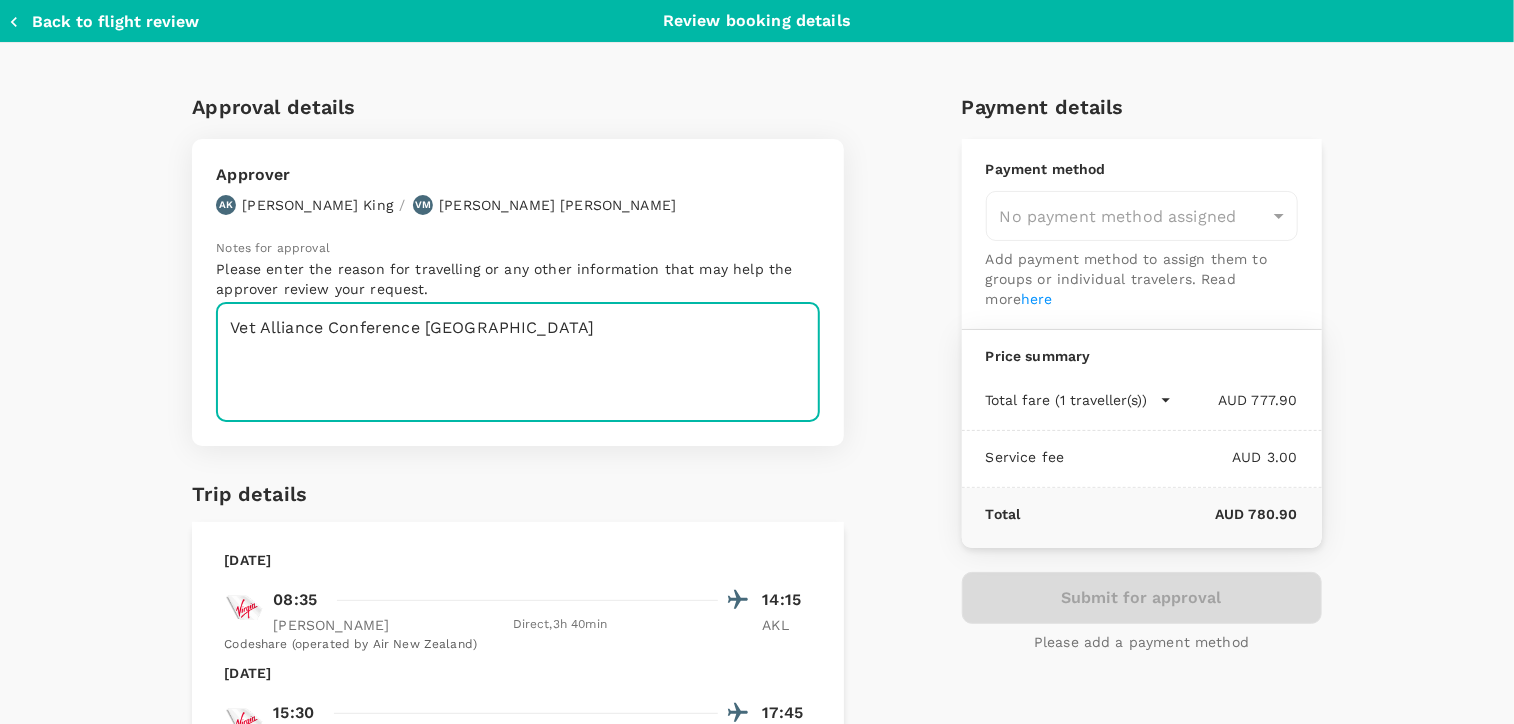 type on "Vet Alliance Conference [GEOGRAPHIC_DATA]" 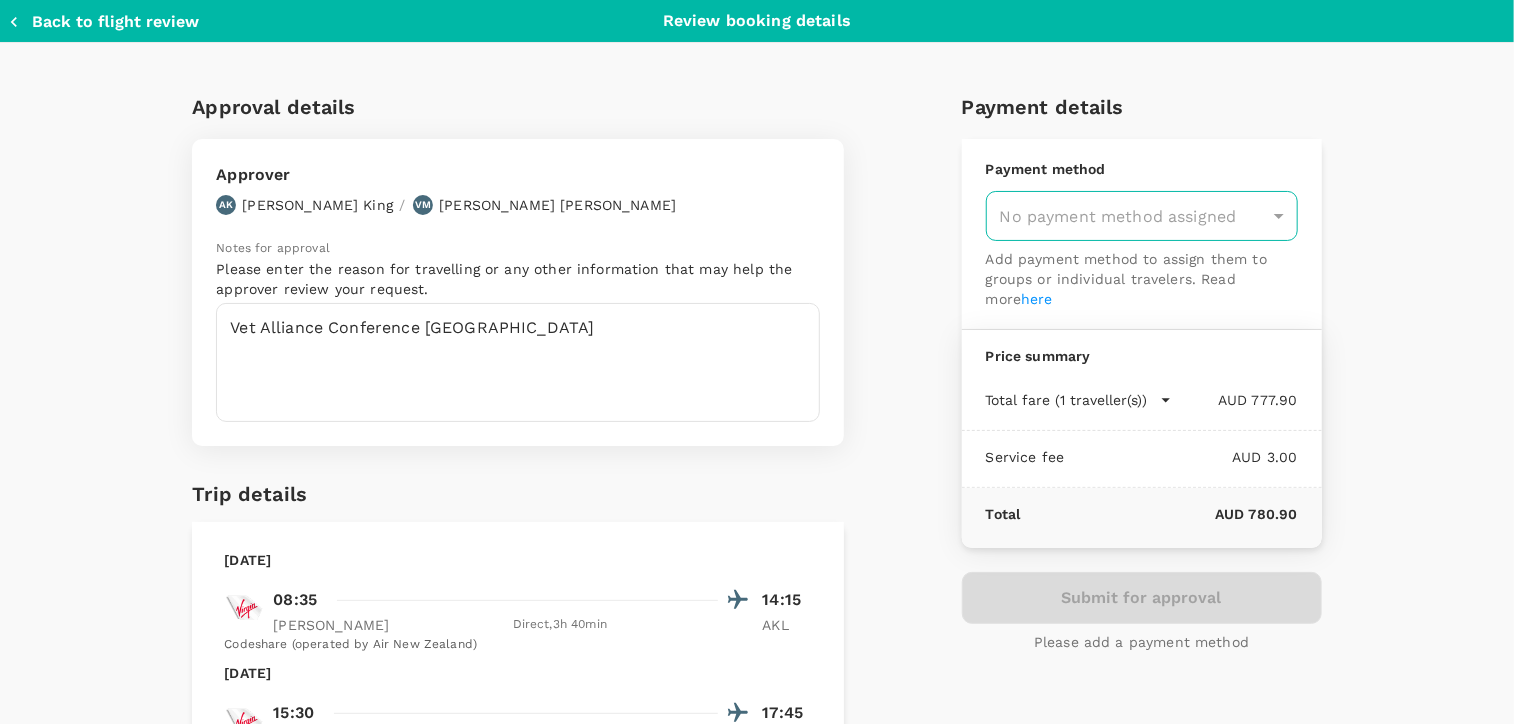 click on "No payment method assigned" at bounding box center (1142, 216) 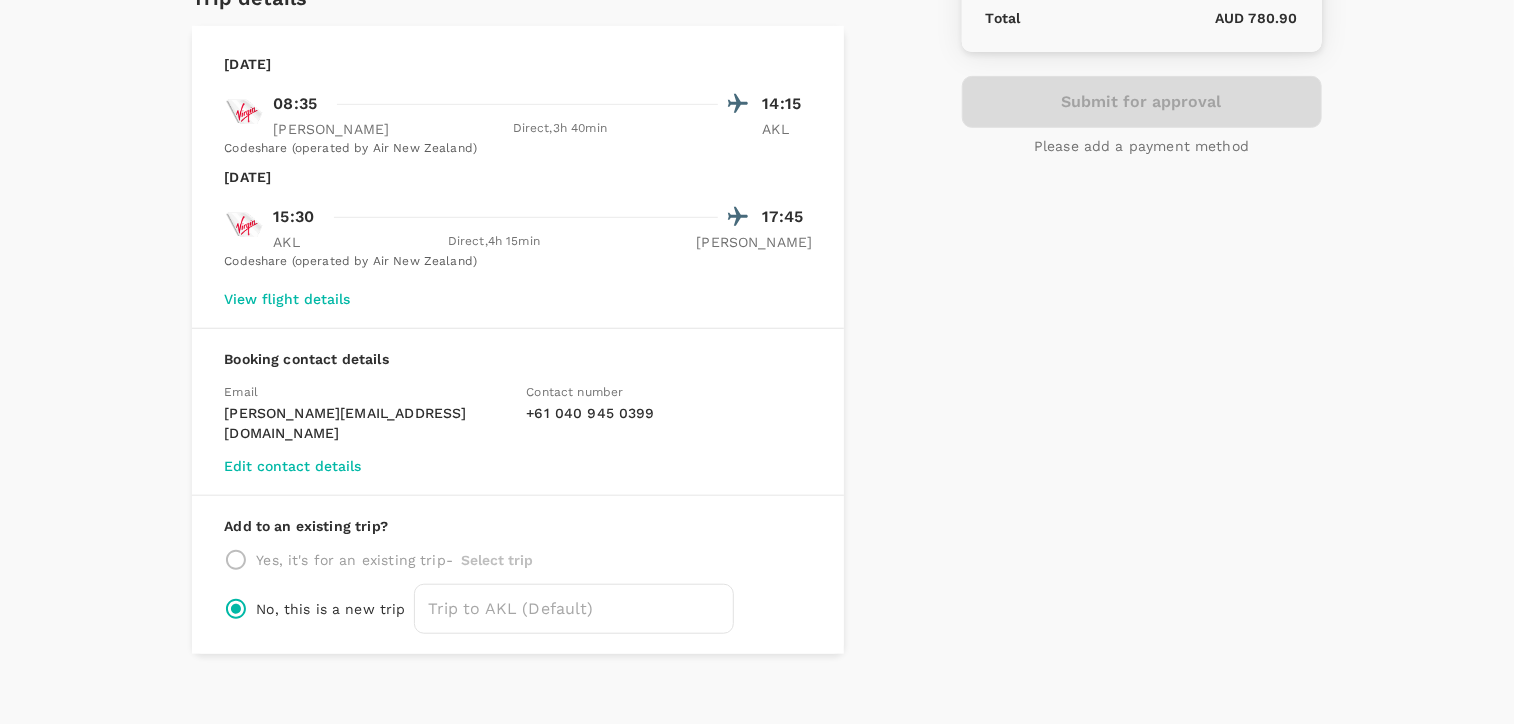 scroll, scrollTop: 396, scrollLeft: 0, axis: vertical 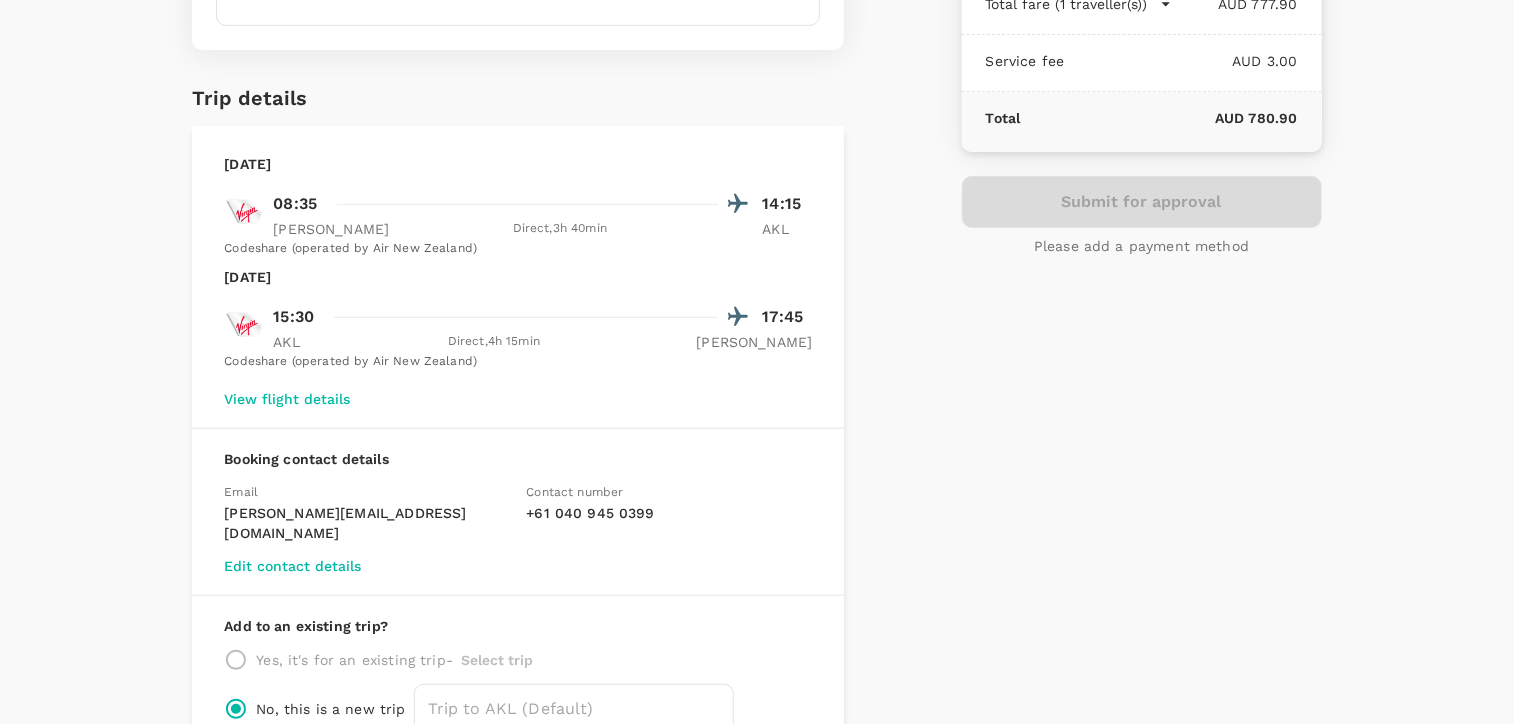 click on "Submit for approval Please add a payment method" at bounding box center (1142, 216) 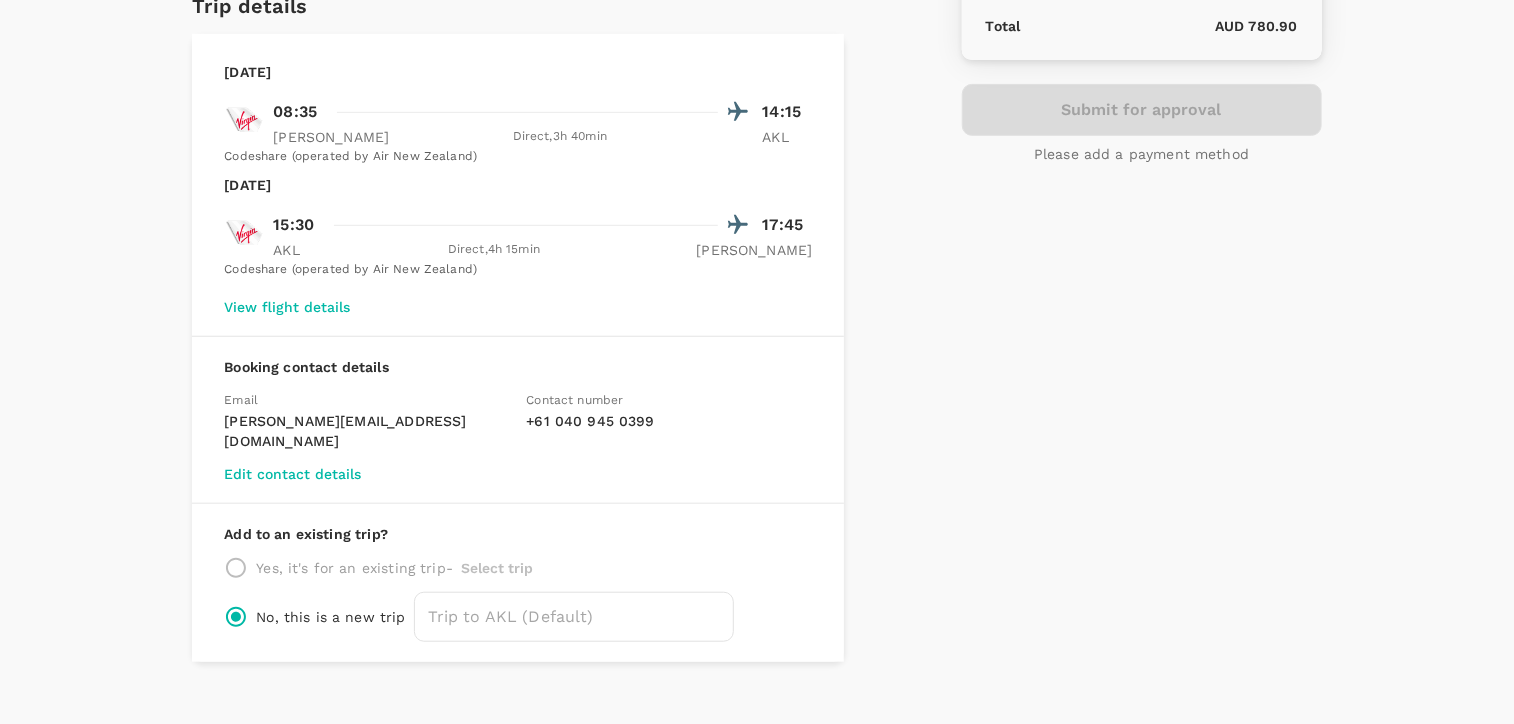 scroll, scrollTop: 496, scrollLeft: 0, axis: vertical 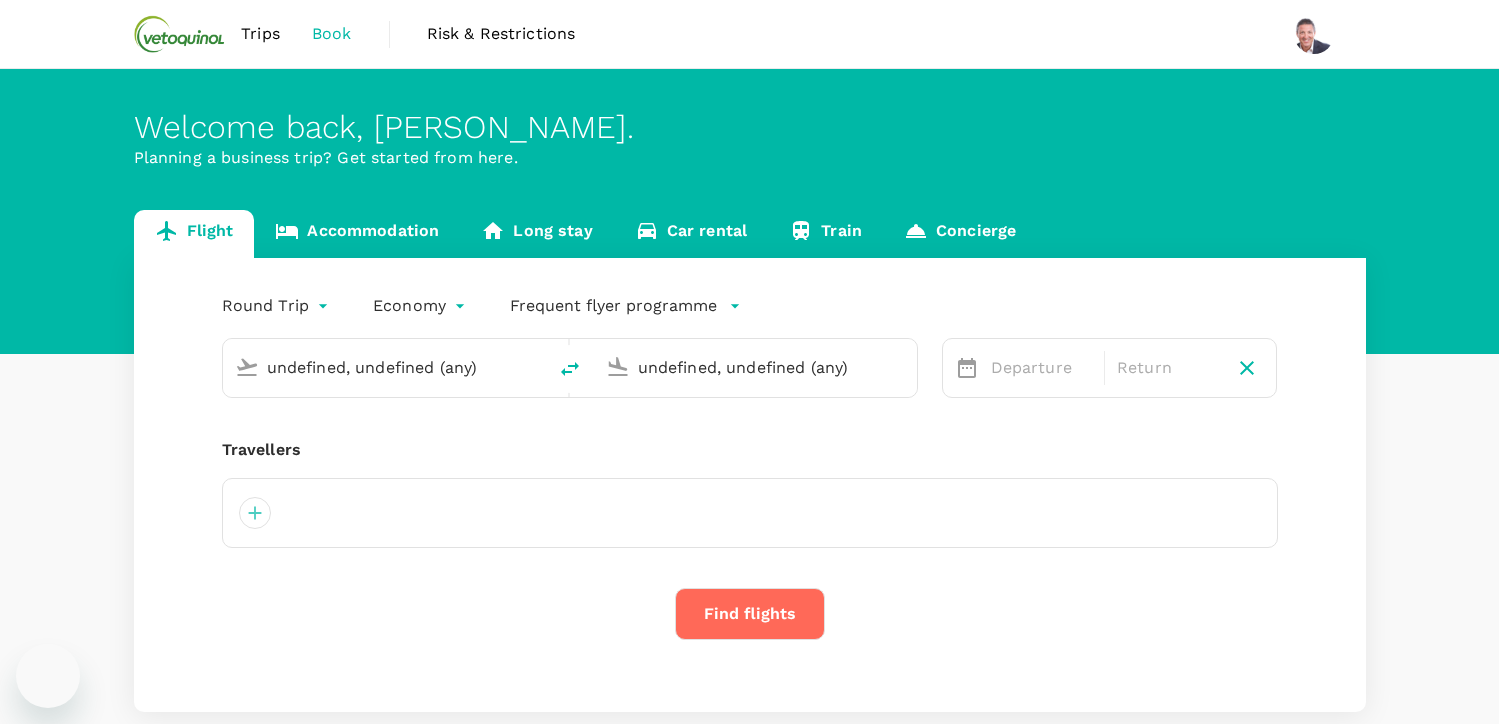 type on "[GEOGRAPHIC_DATA], [GEOGRAPHIC_DATA] (any)" 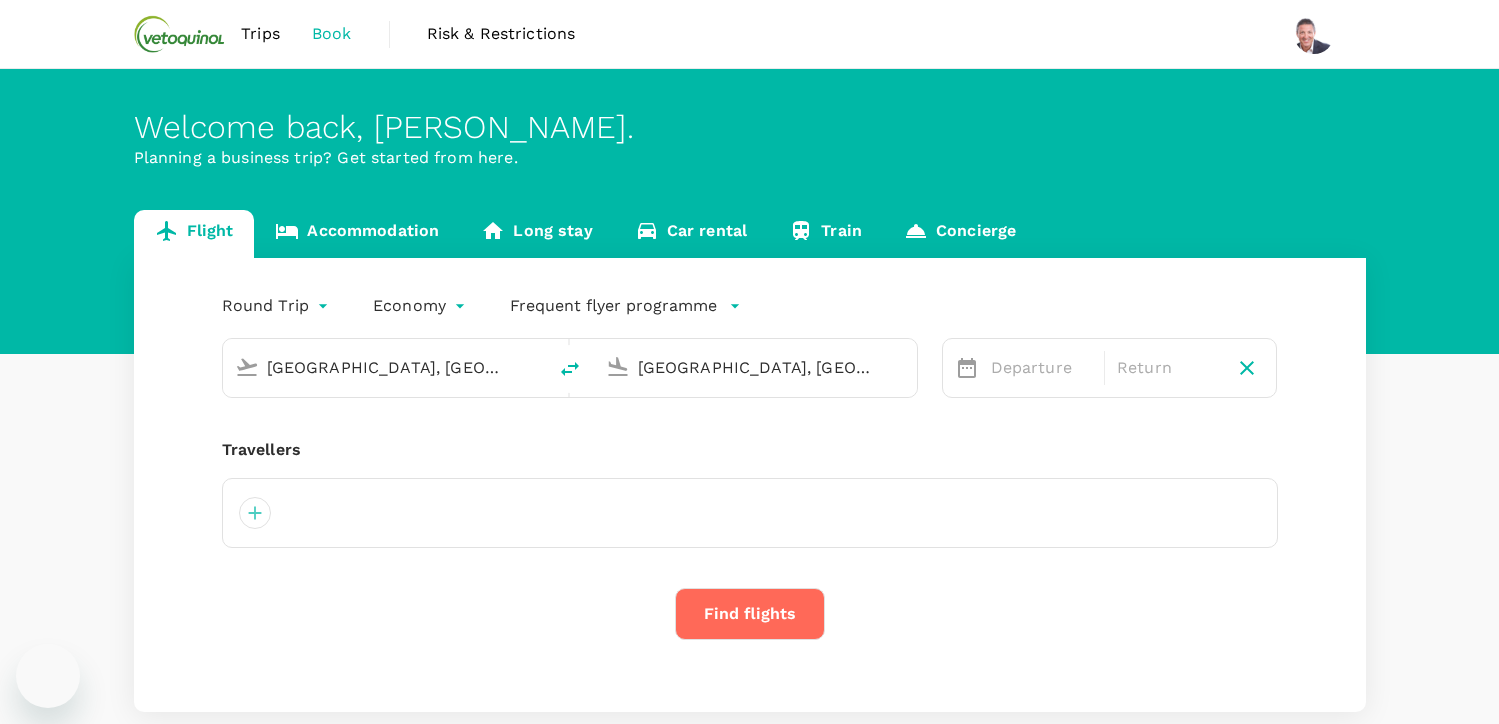 type 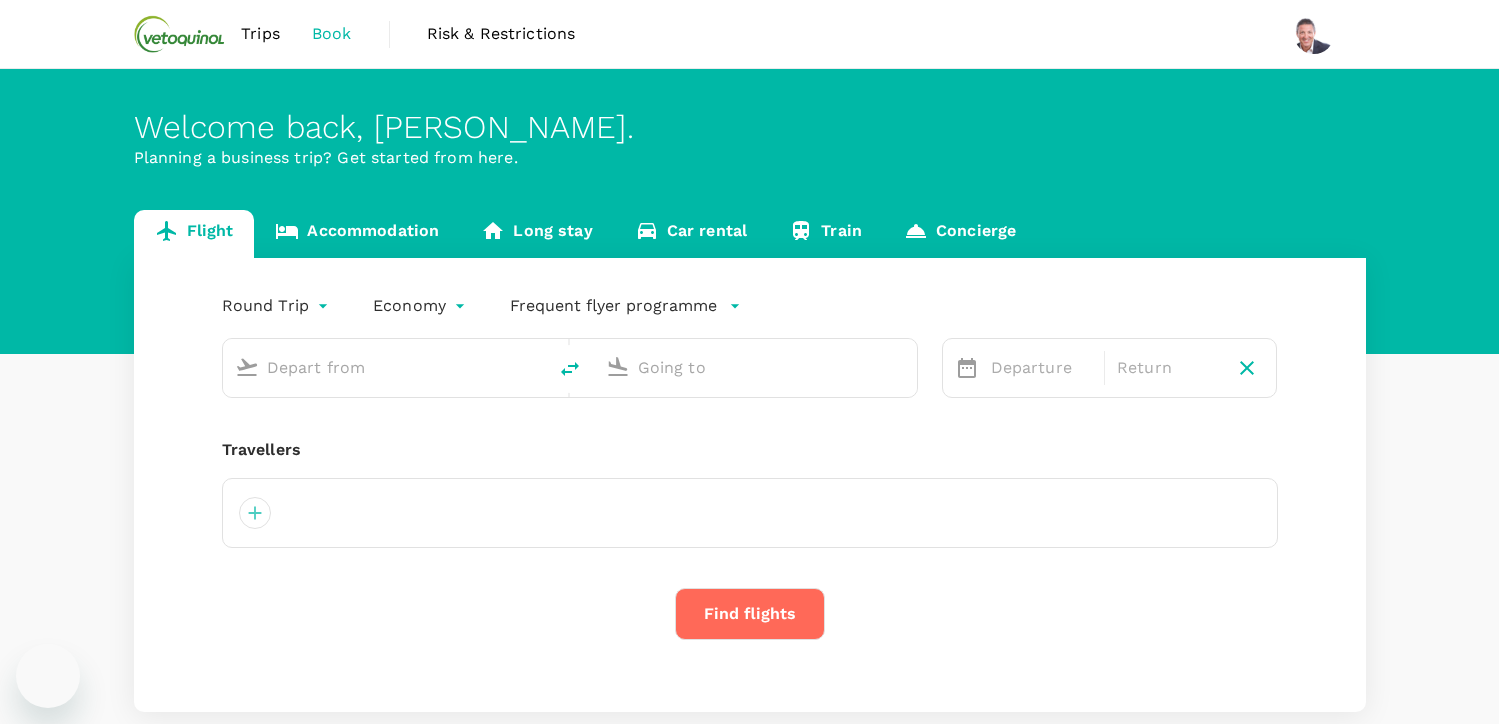 scroll, scrollTop: 0, scrollLeft: 0, axis: both 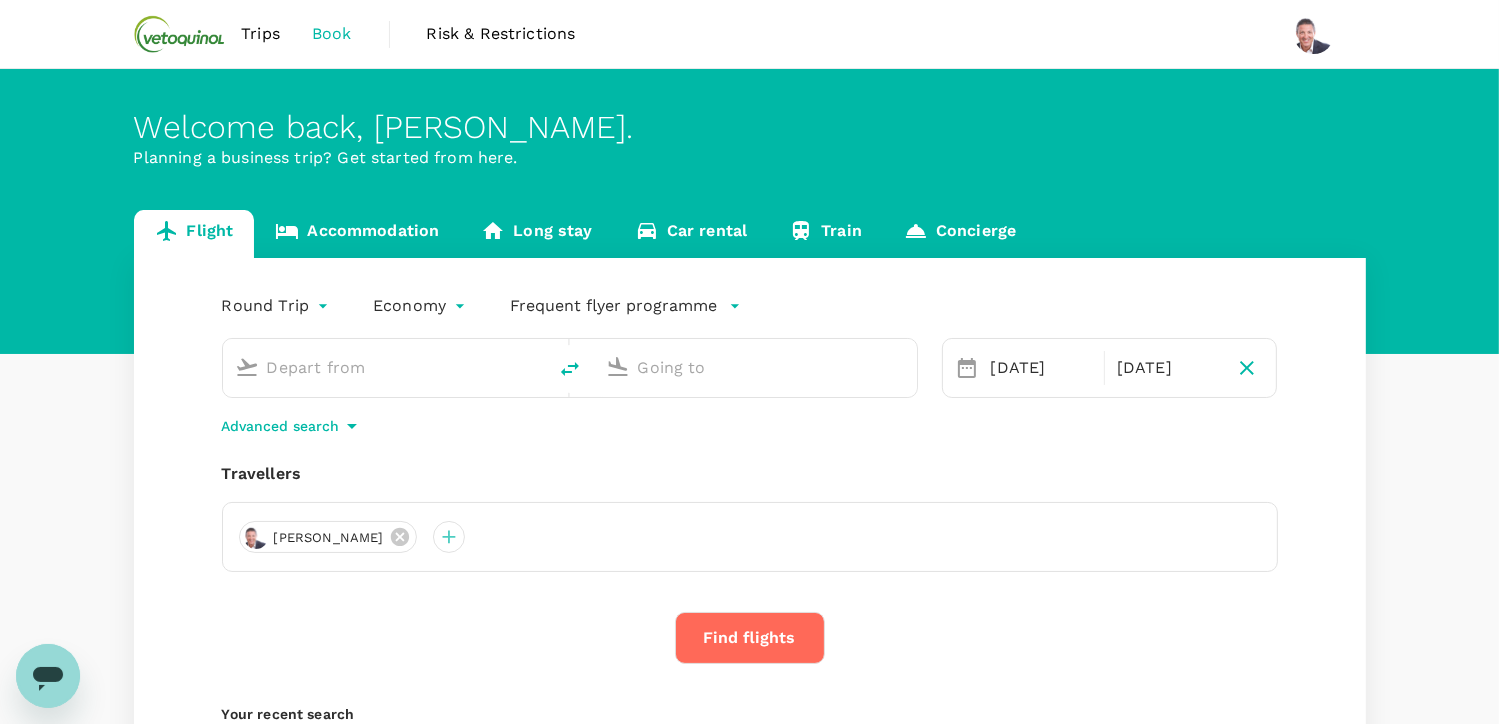 type on "[GEOGRAPHIC_DATA], [GEOGRAPHIC_DATA] (any)" 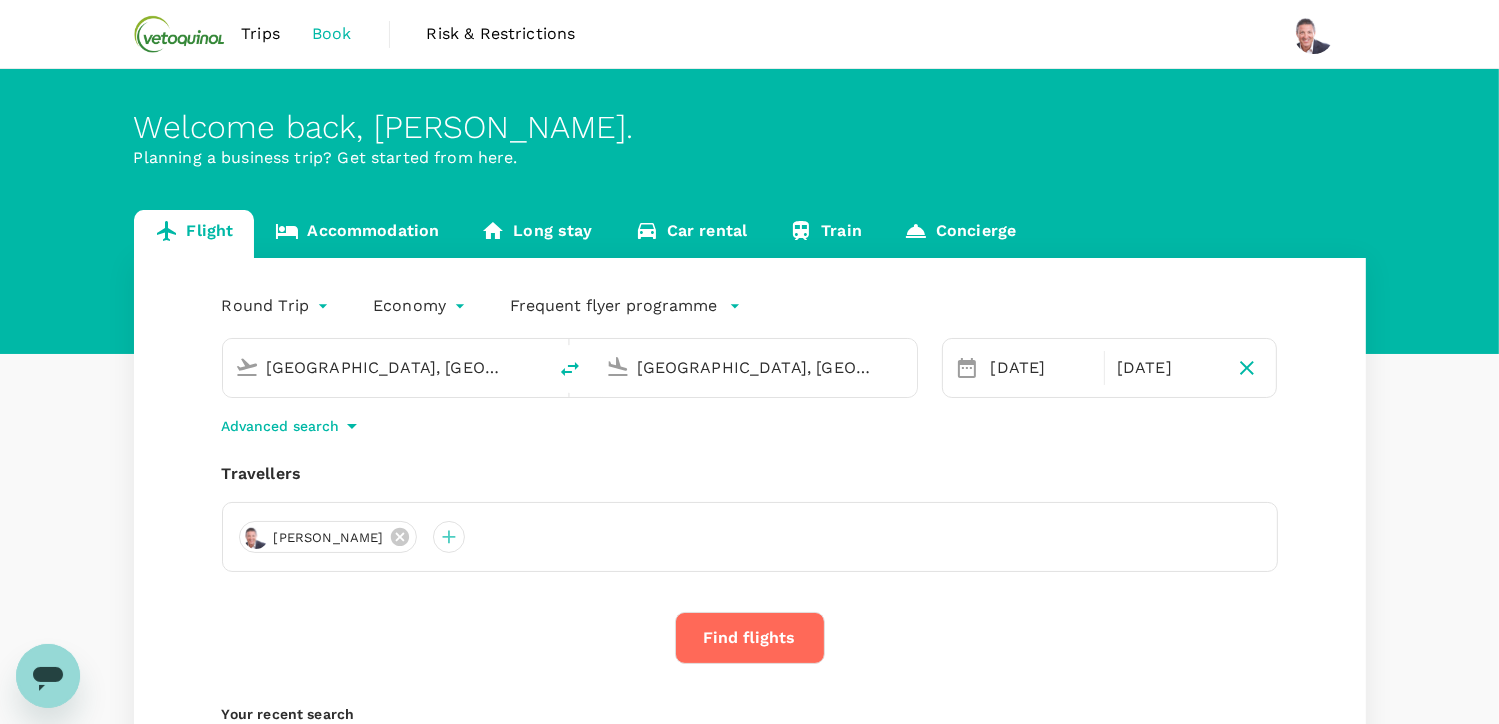 type 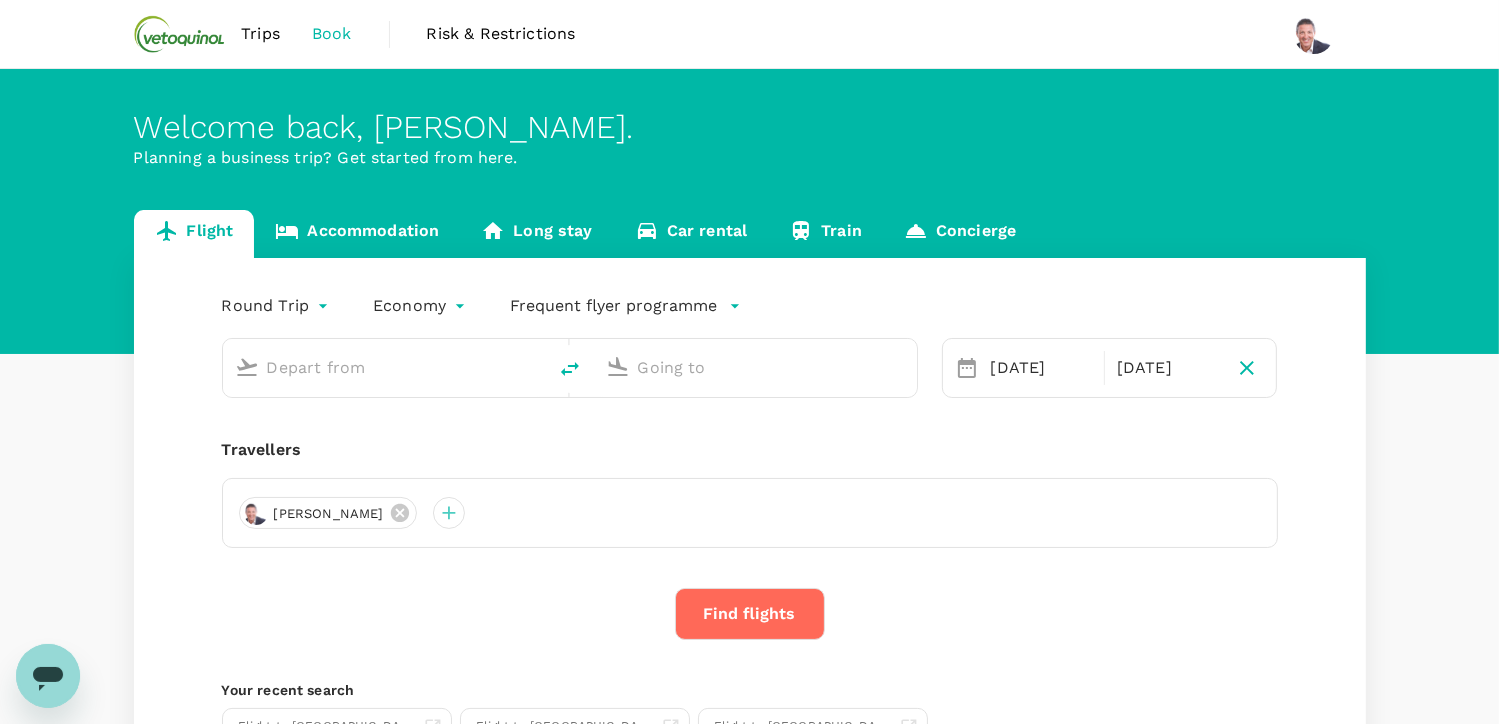 type on "[GEOGRAPHIC_DATA], [GEOGRAPHIC_DATA] (any)" 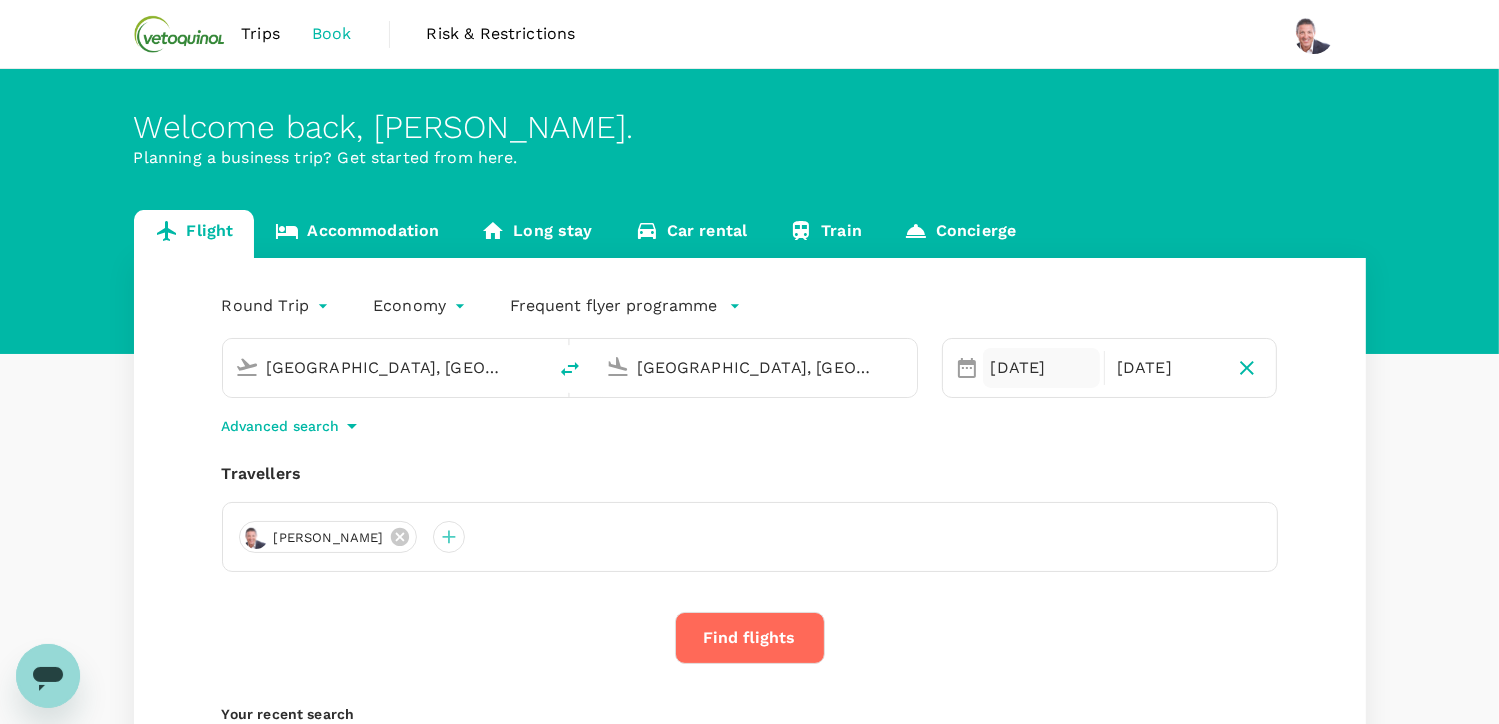 click on "[DATE]" at bounding box center (1041, 368) 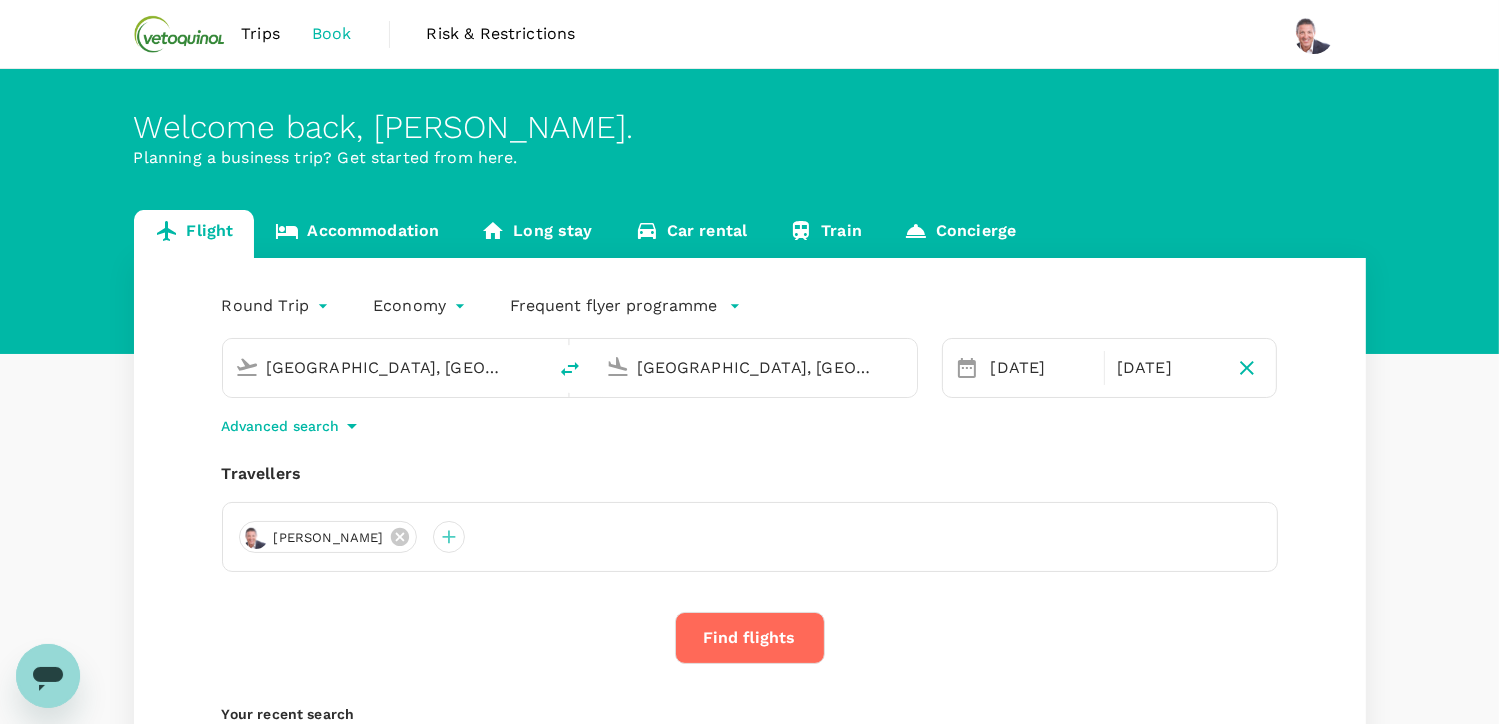 click on "Flight Accommodation Long stay Car rental Train Concierge Round Trip roundtrip Economy economy Frequent flyer programme Melbourne, Australia (any) Auckland, New Zealand (any) 04 Sep 06 Sep Advanced search Travellers   Jim Angelis Find flights Your recent search Flight to Auckland CMEL - CAKL 03 Sep - 07 Sep · 1 Traveller Flight to Auckland CMEL - CAKL 02 Sep - 05 Sep · 1 Traveller Flight to Melbourne MCY - CMEL 10 Aug · 1 Traveller" at bounding box center [749, 526] 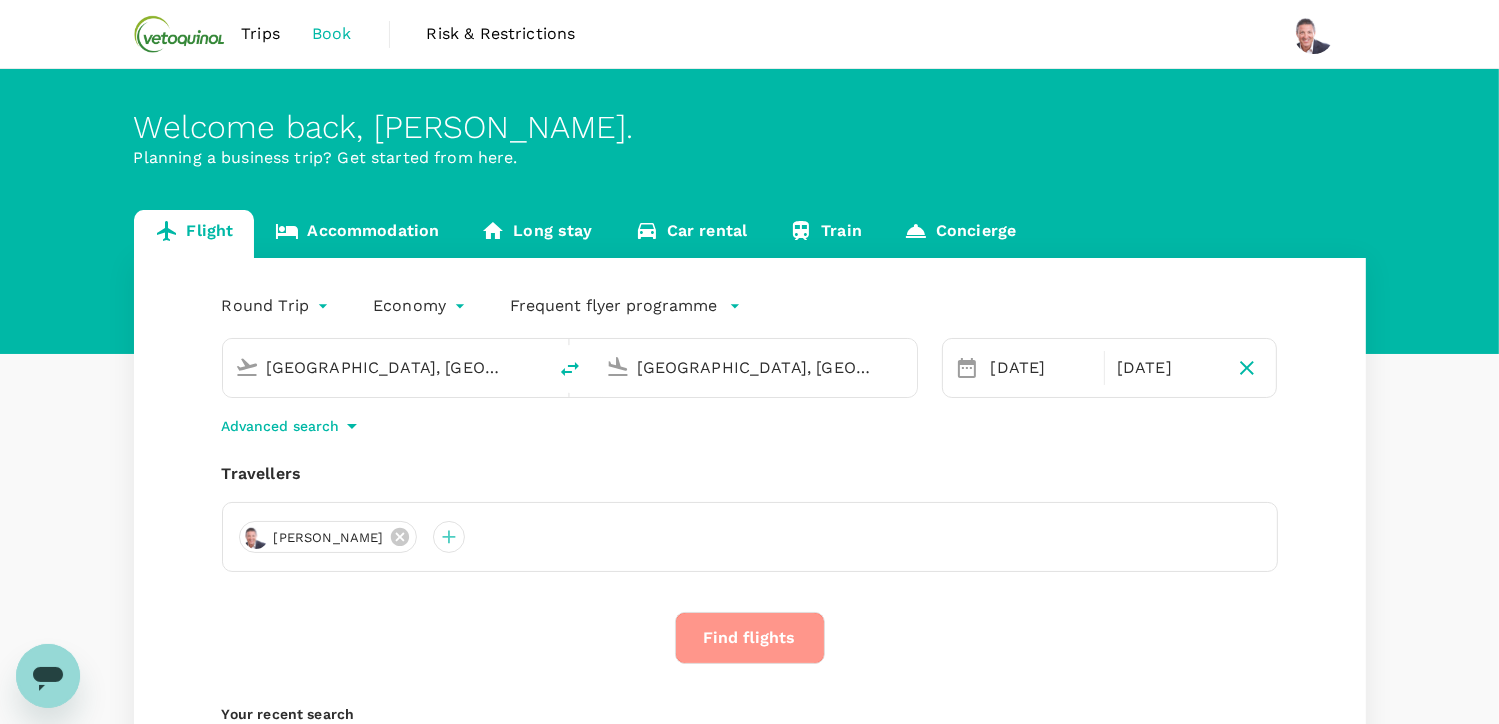 click on "Find flights" at bounding box center [750, 638] 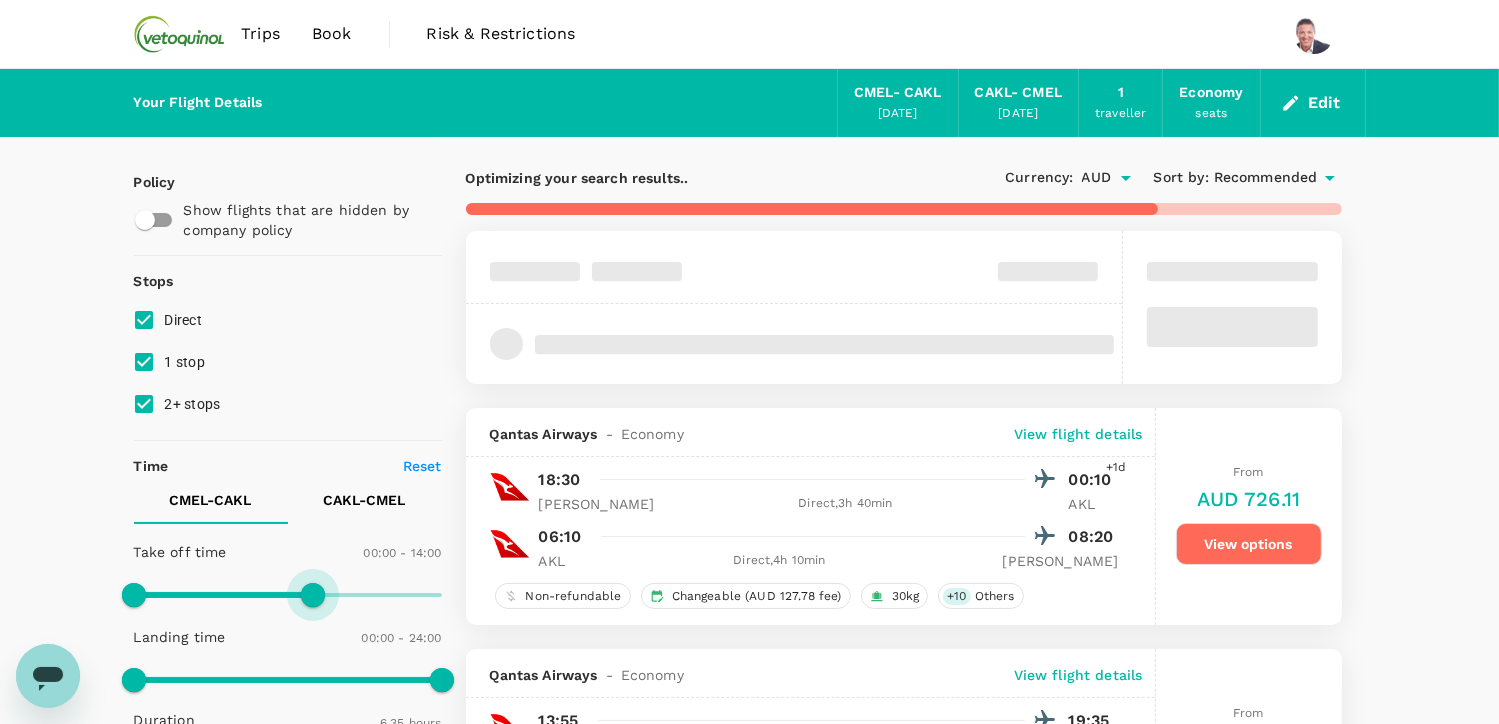 type on "750" 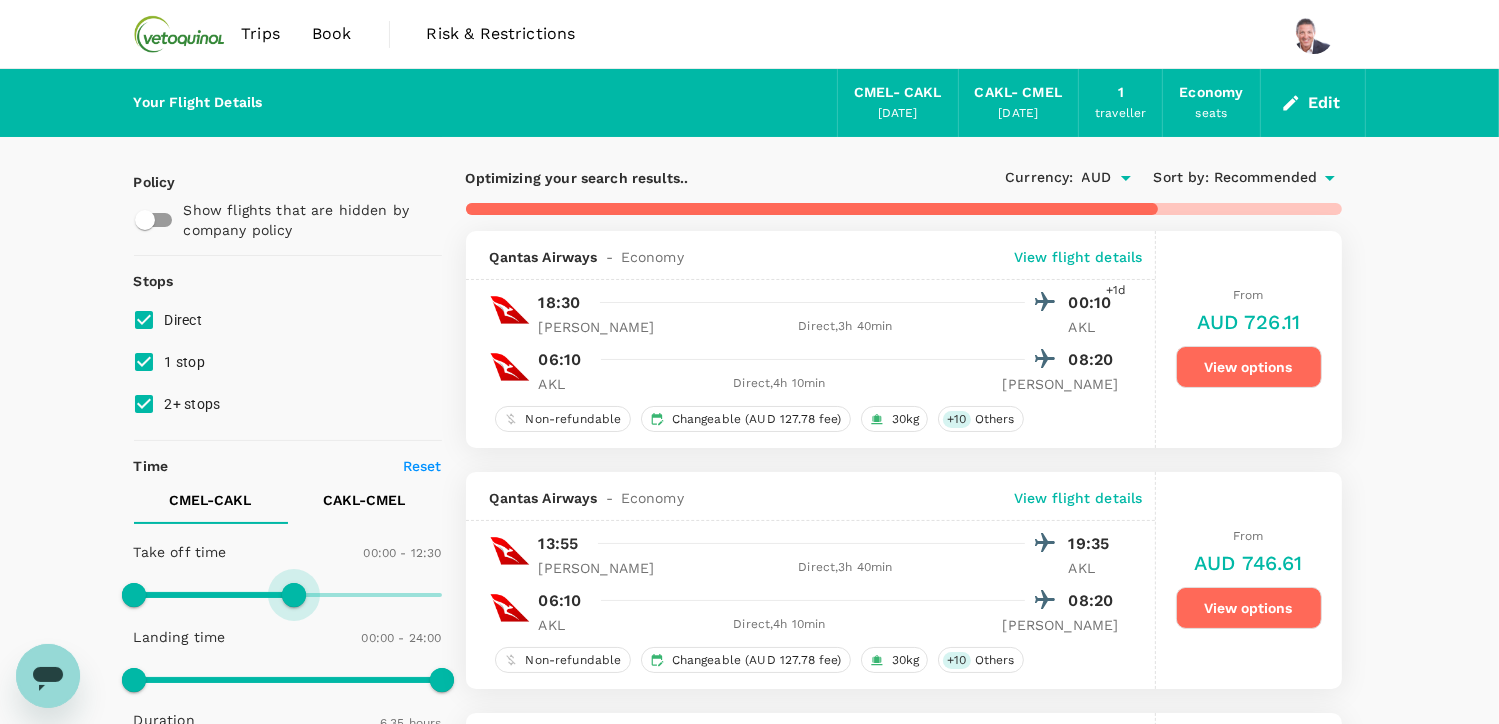 drag, startPoint x: 437, startPoint y: 588, endPoint x: 295, endPoint y: 586, distance: 142.01408 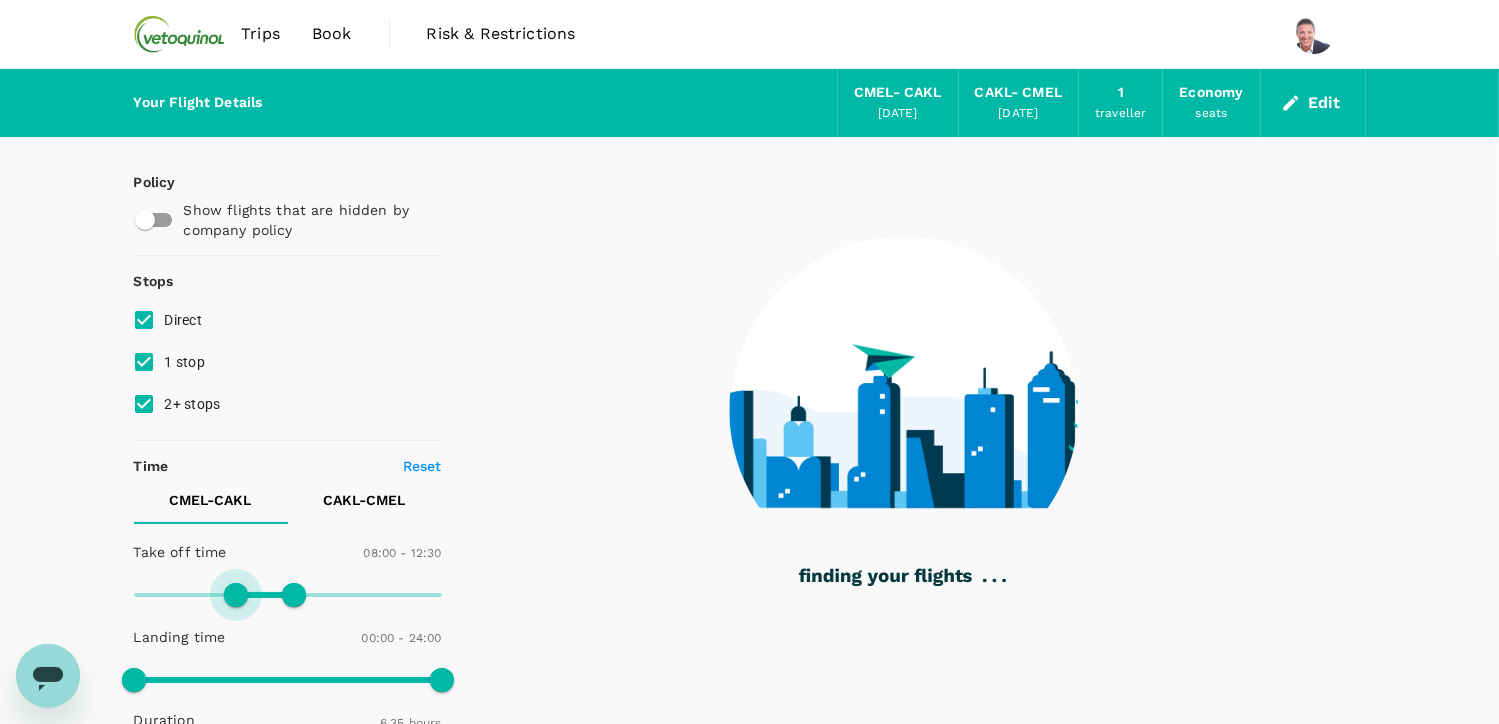 type on "450" 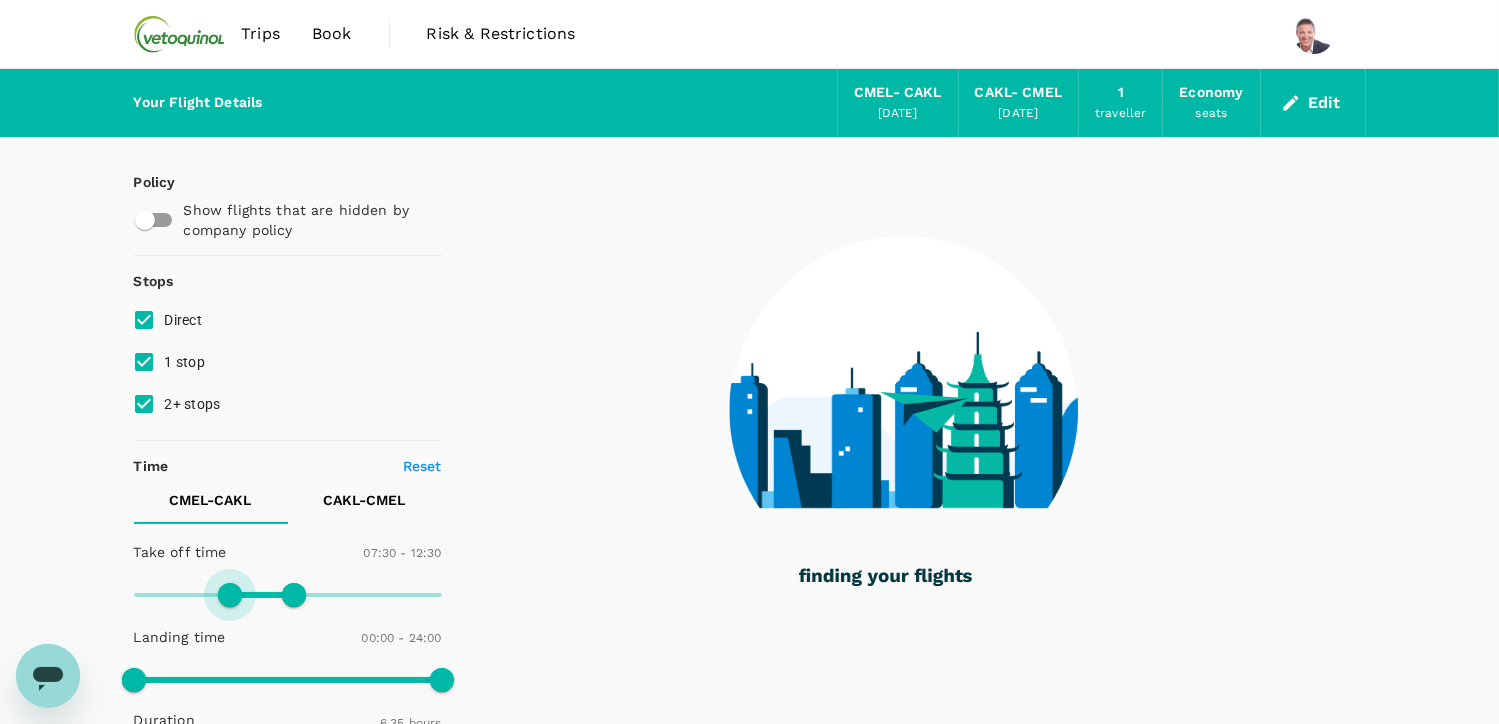 drag, startPoint x: 128, startPoint y: 589, endPoint x: 231, endPoint y: 599, distance: 103.4843 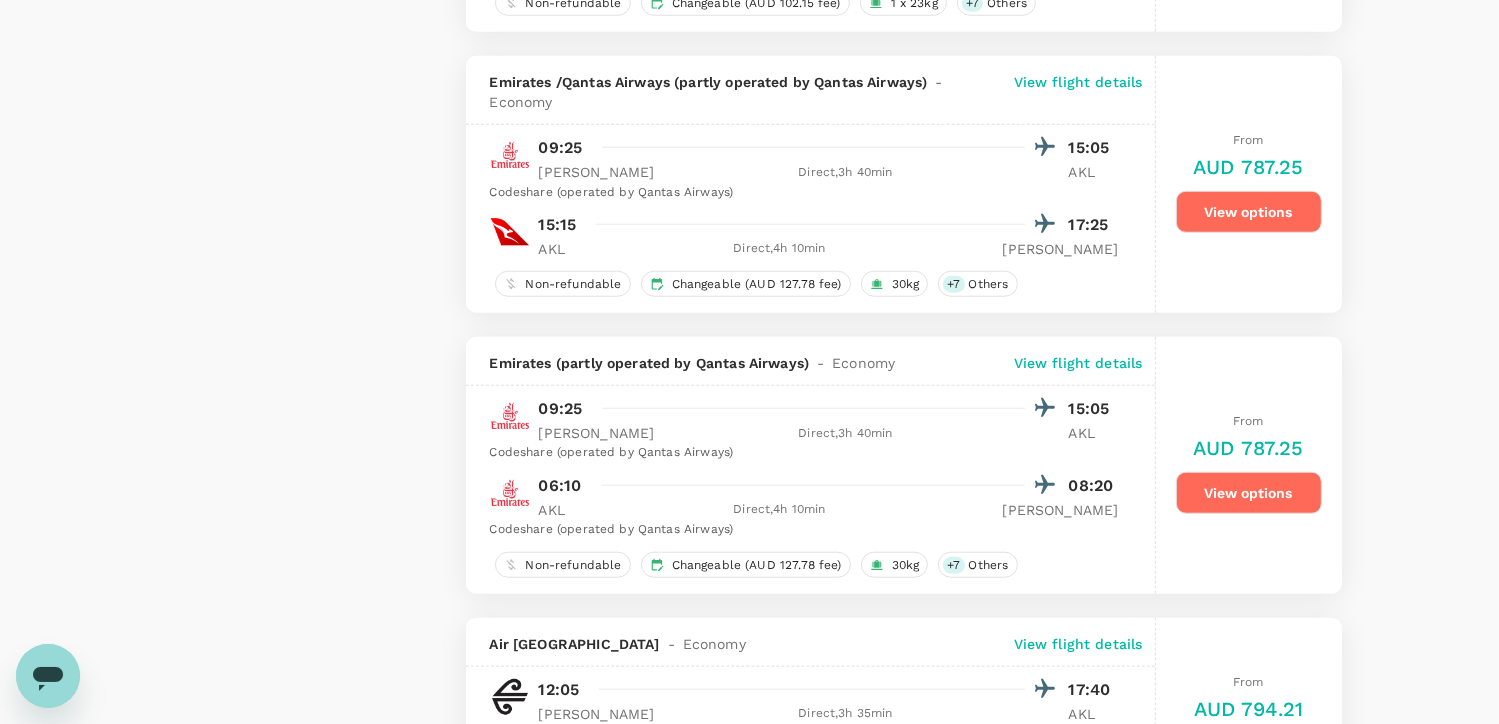 scroll, scrollTop: 1700, scrollLeft: 0, axis: vertical 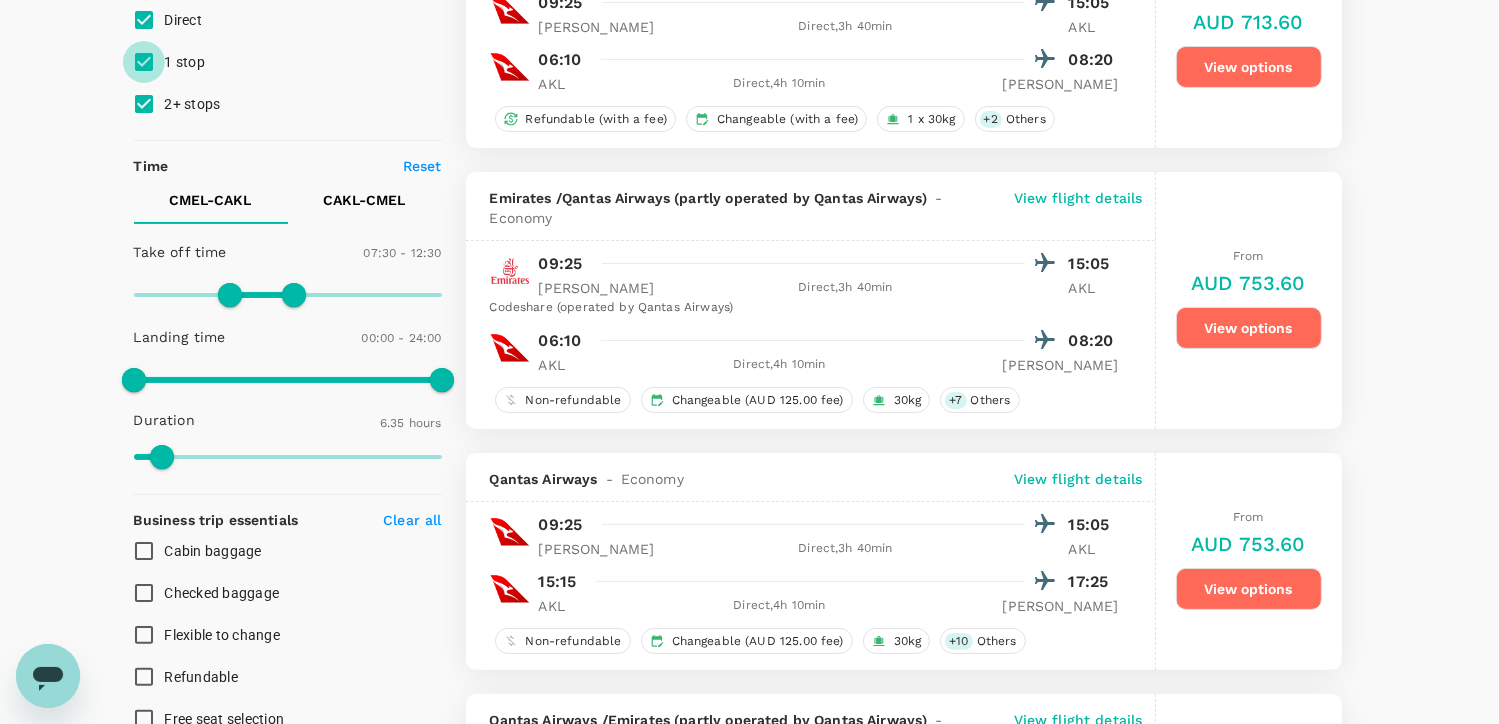 click on "1 stop" at bounding box center (144, 62) 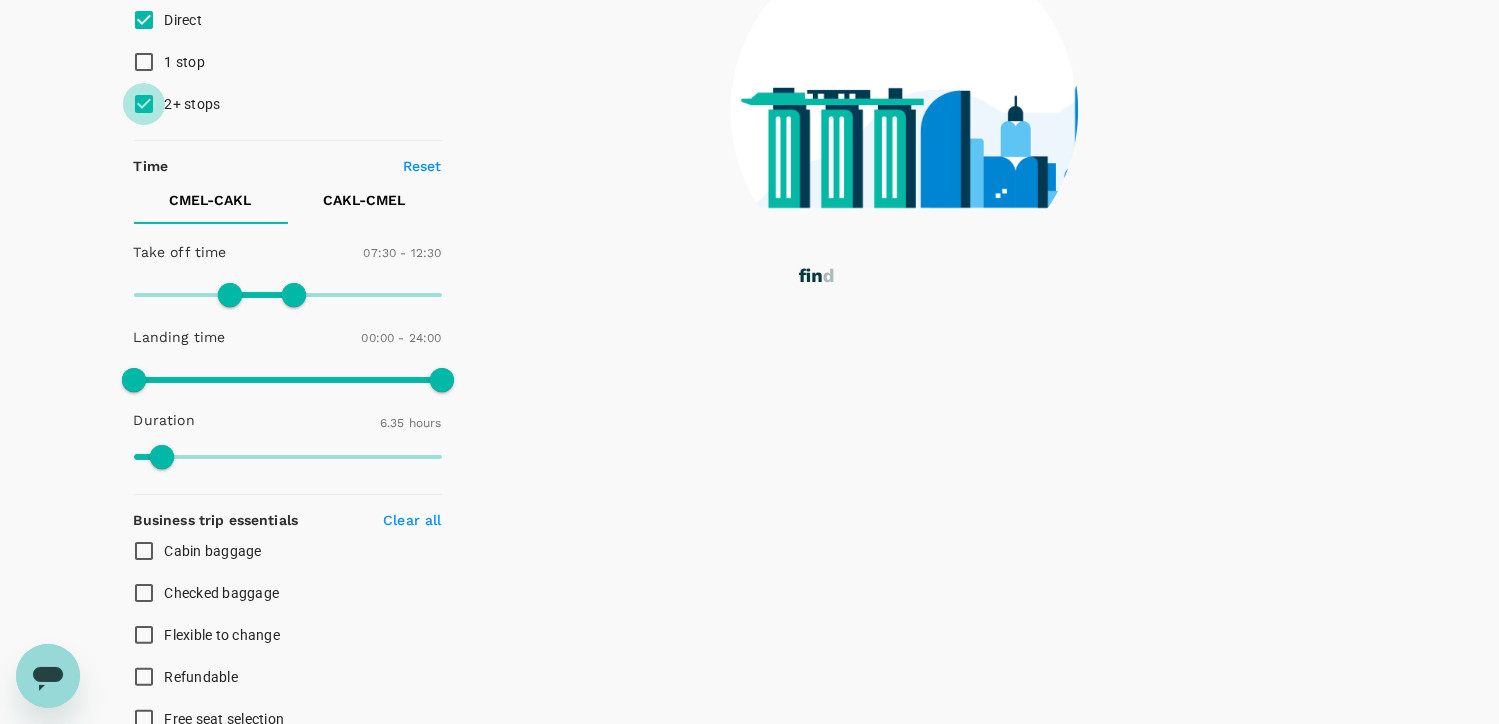 click on "2+ stops" at bounding box center [144, 104] 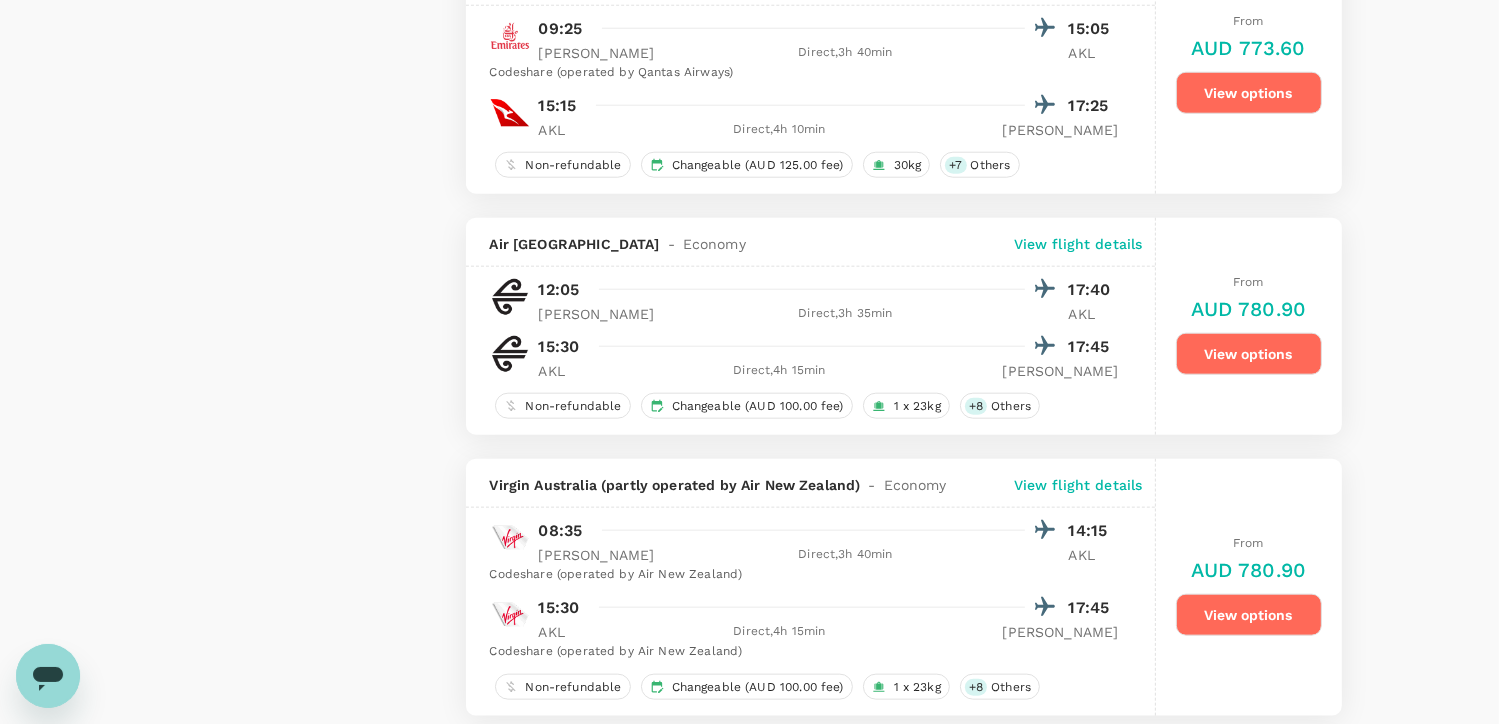 scroll, scrollTop: 2300, scrollLeft: 0, axis: vertical 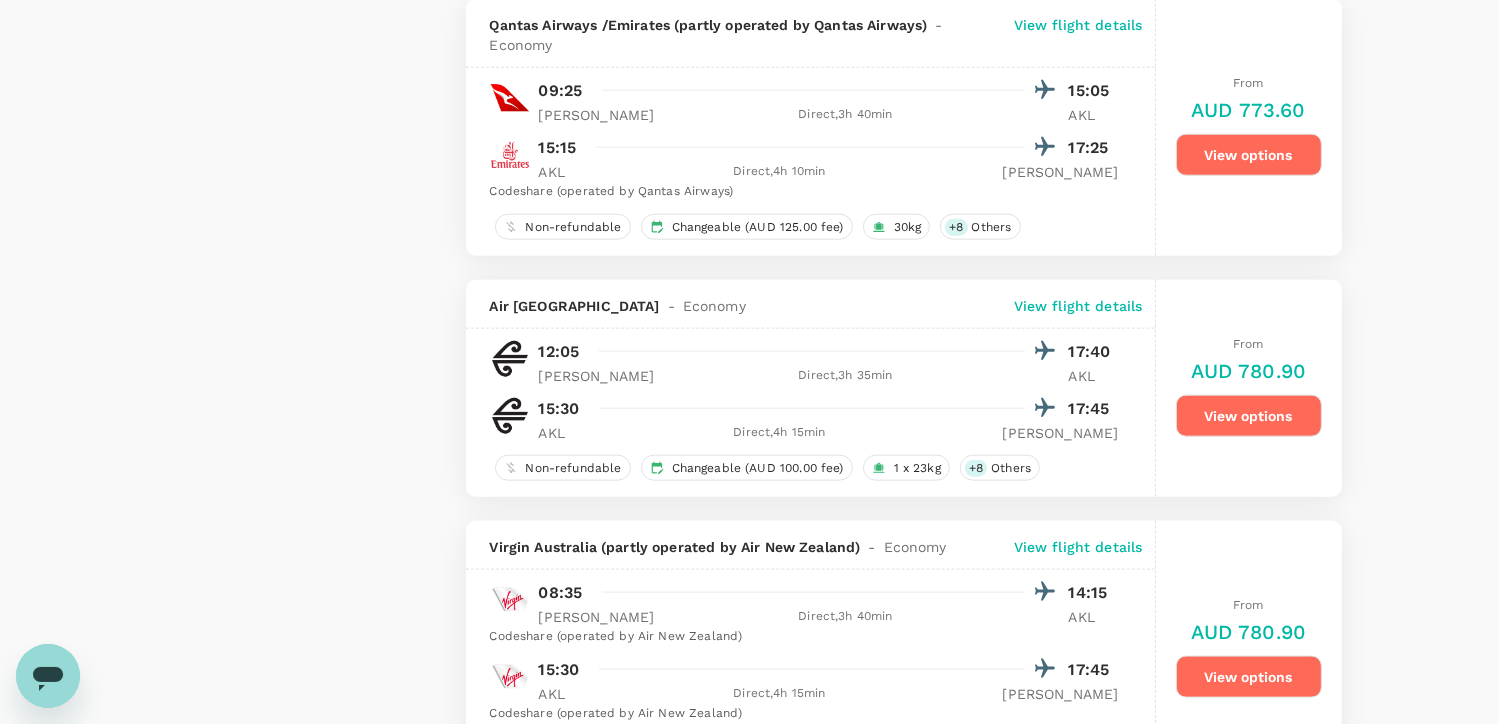 click on "View options" at bounding box center (1249, 416) 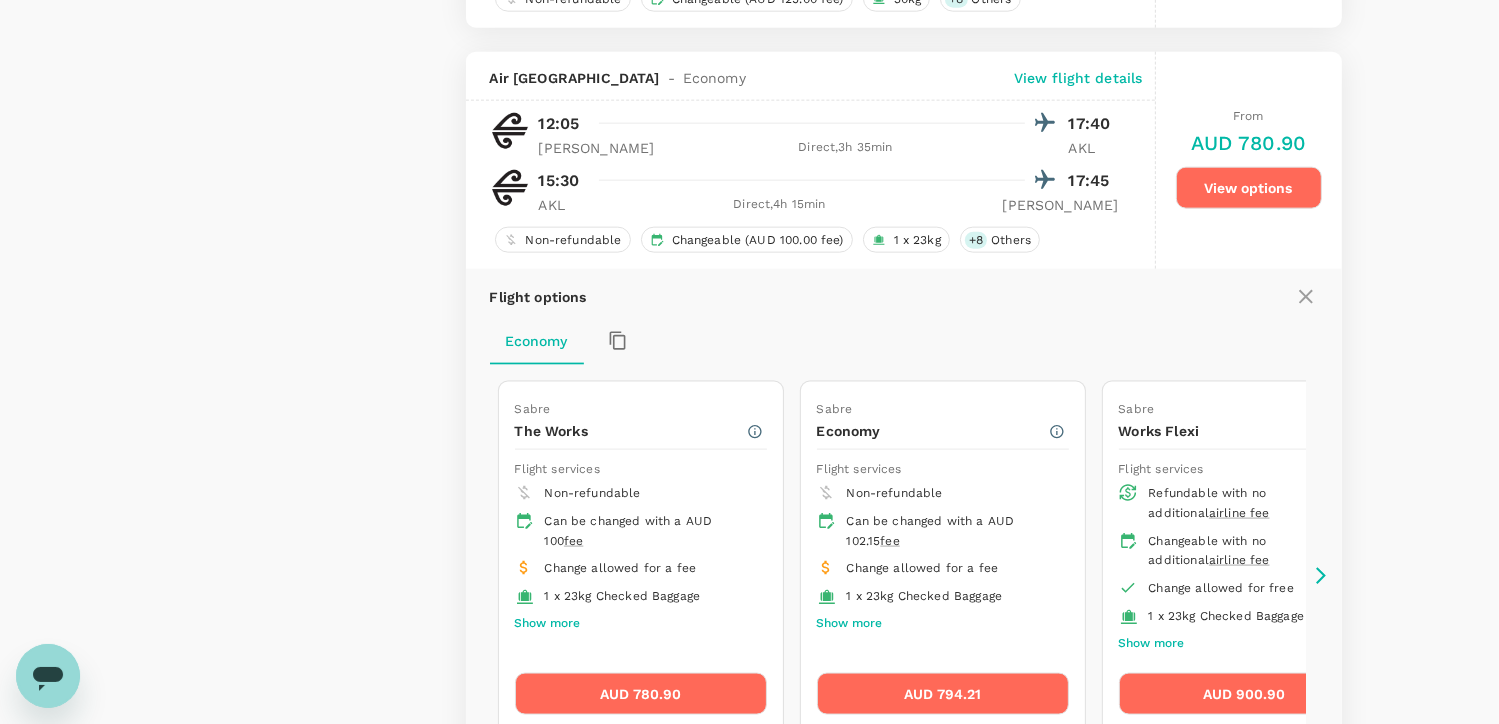 scroll, scrollTop: 2585, scrollLeft: 0, axis: vertical 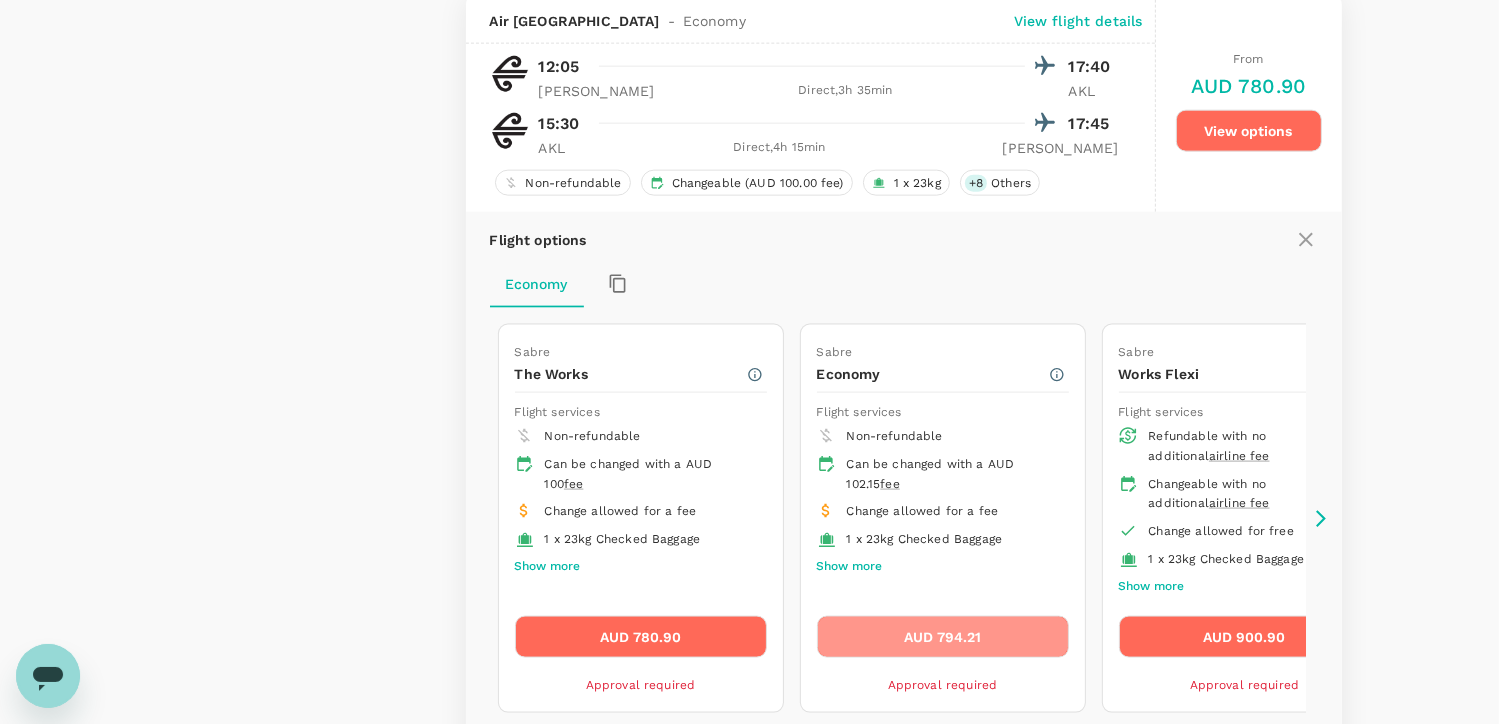 click on "AUD 794.21" at bounding box center [943, 637] 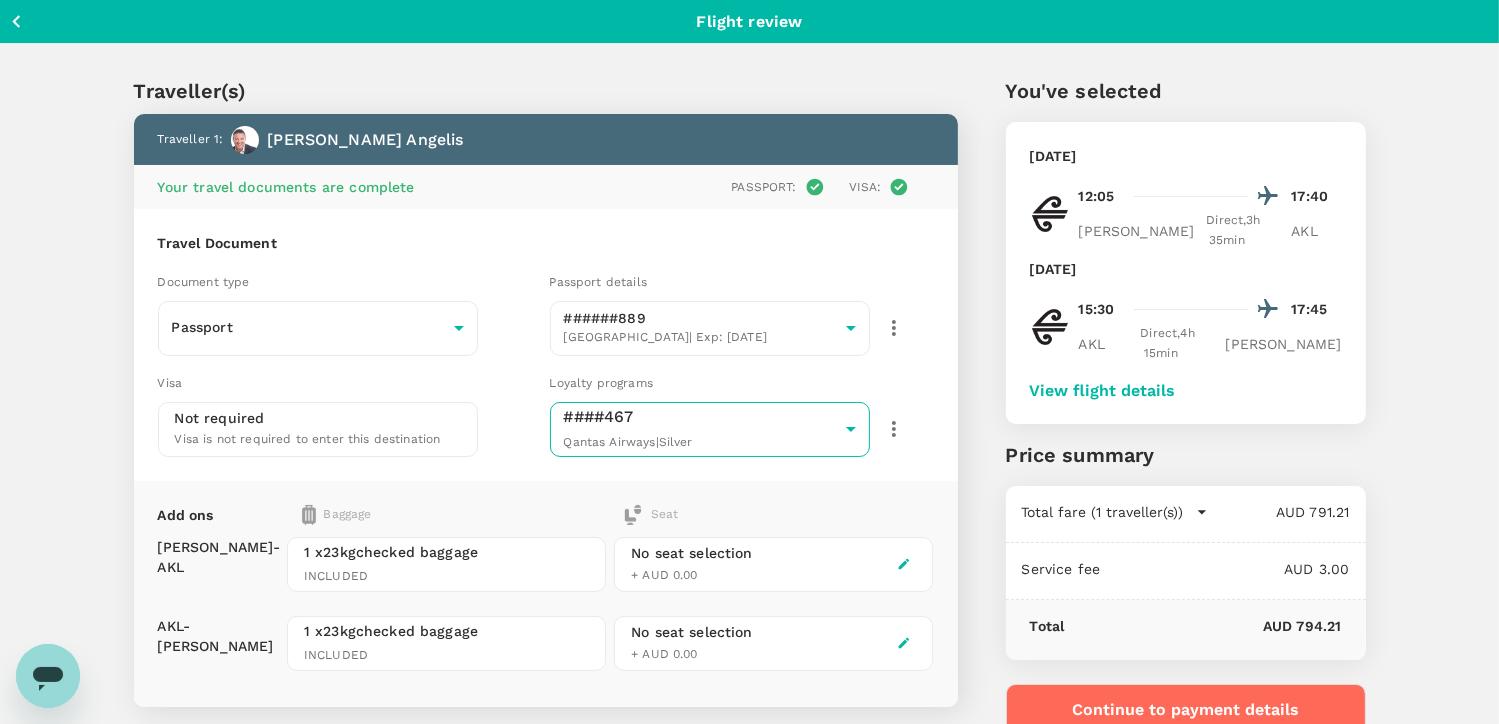 click on "Back to flight results Flight review Traveller(s) Traveller   1 : Jim   Angelis Your travel documents are complete Passport : Visa : Travel Document Document type Passport Passport ​ Passport details ######889 Australia  | Exp:   04 Feb 2035 4fa833aa-d5f9-4b91-9caf-6c3d495b3c71 ​ Visa Not required Visa is not required to enter this destination Loyalty programs ####467 Qantas Airways |  Silver f21cf644-966e-44ea-a344-a9ae7b18bdf8 ​ Add ons Baggage Seat MEL  -  AKL AKL  -  MEL 1 x  23kg  checked baggage INCLUDED 1 x  23kg  checked baggage INCLUDED No seat selection + AUD 0.00 No seat selection + AUD 0.00 Special request Add any special requests here. Our support team will attend to it and reach out to you as soon as possible. Add request You've selected Thursday, 04 Sep 2025 12:05 17:40 MEL Direct ,  3h 35min AKL Saturday, 06 Sep 2025 15:30 17:45 AKL Direct ,  4h 15min MEL View flight details Price summary Total fare (1 traveller(s)) AUD 791.21 Air fare AUD 791.21 Baggage fee AUD 0.00 Seat fee AUD 0.00" at bounding box center (749, 481) 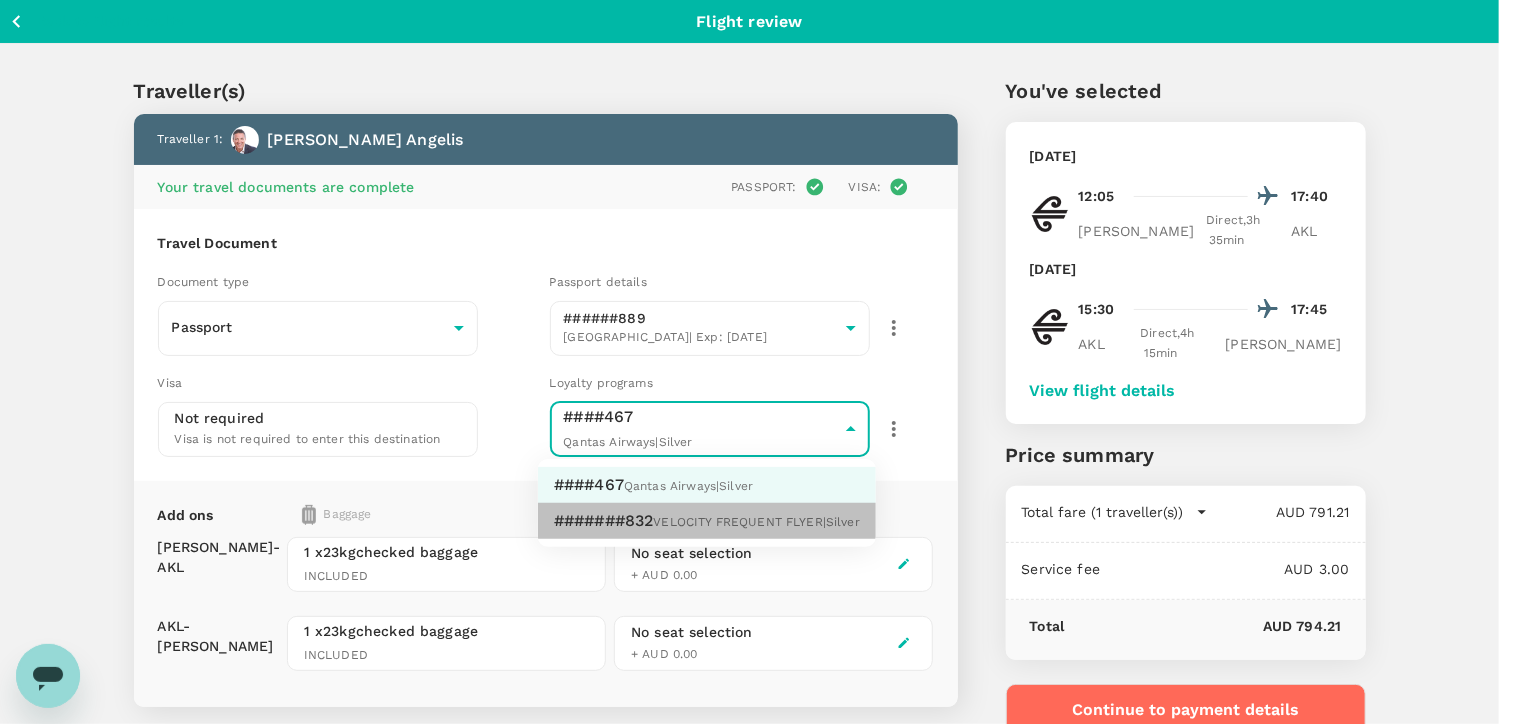 click on "VELOCITY FREQUENT FLYER |  Silver" at bounding box center (757, 522) 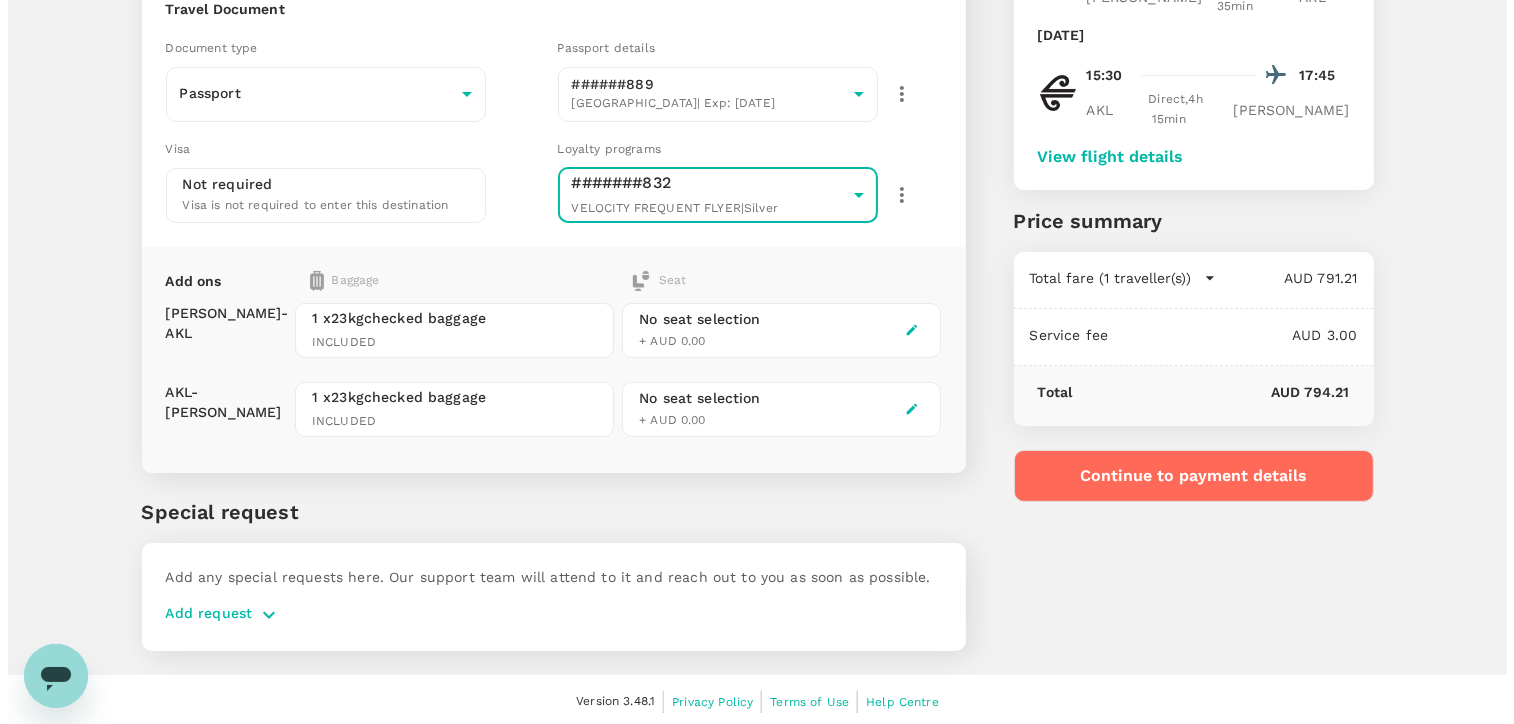 scroll, scrollTop: 235, scrollLeft: 0, axis: vertical 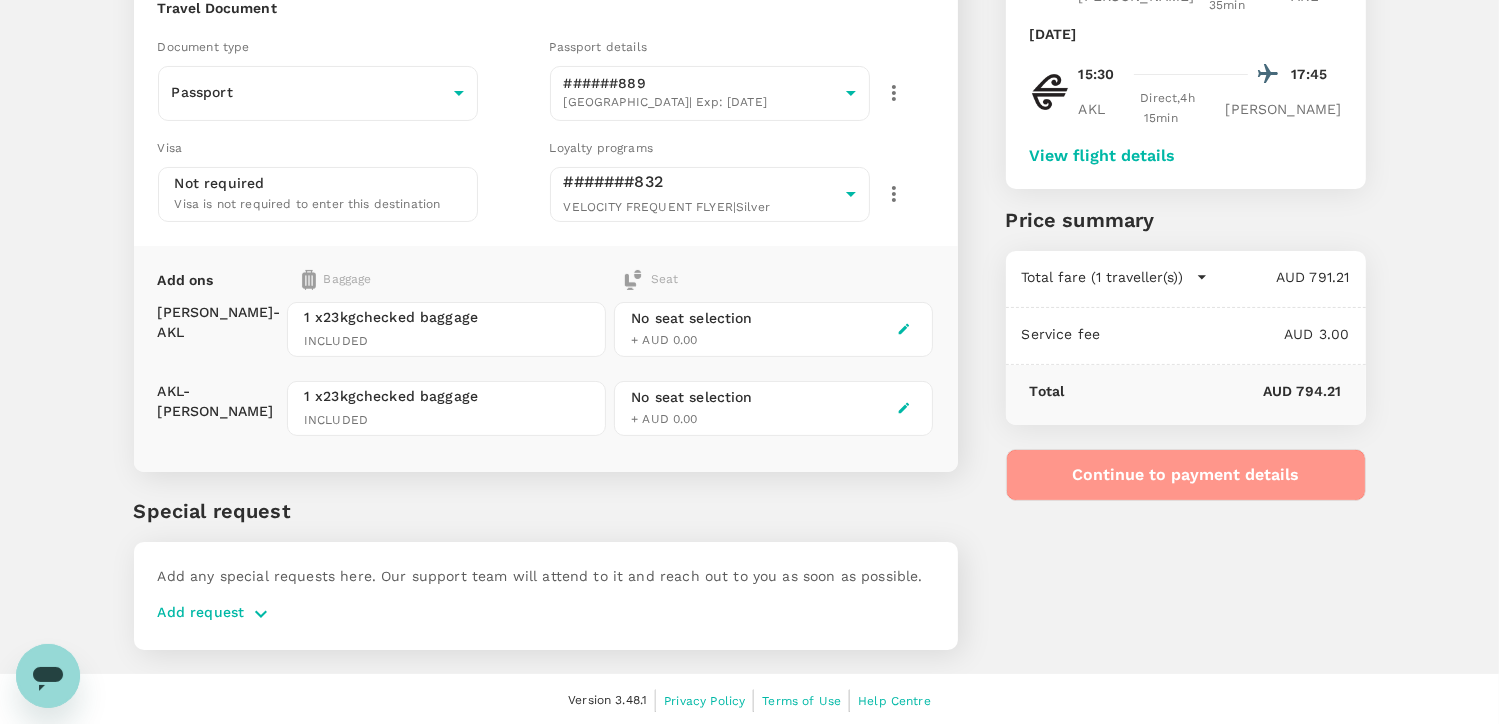 click on "Continue to payment details" at bounding box center [1186, 475] 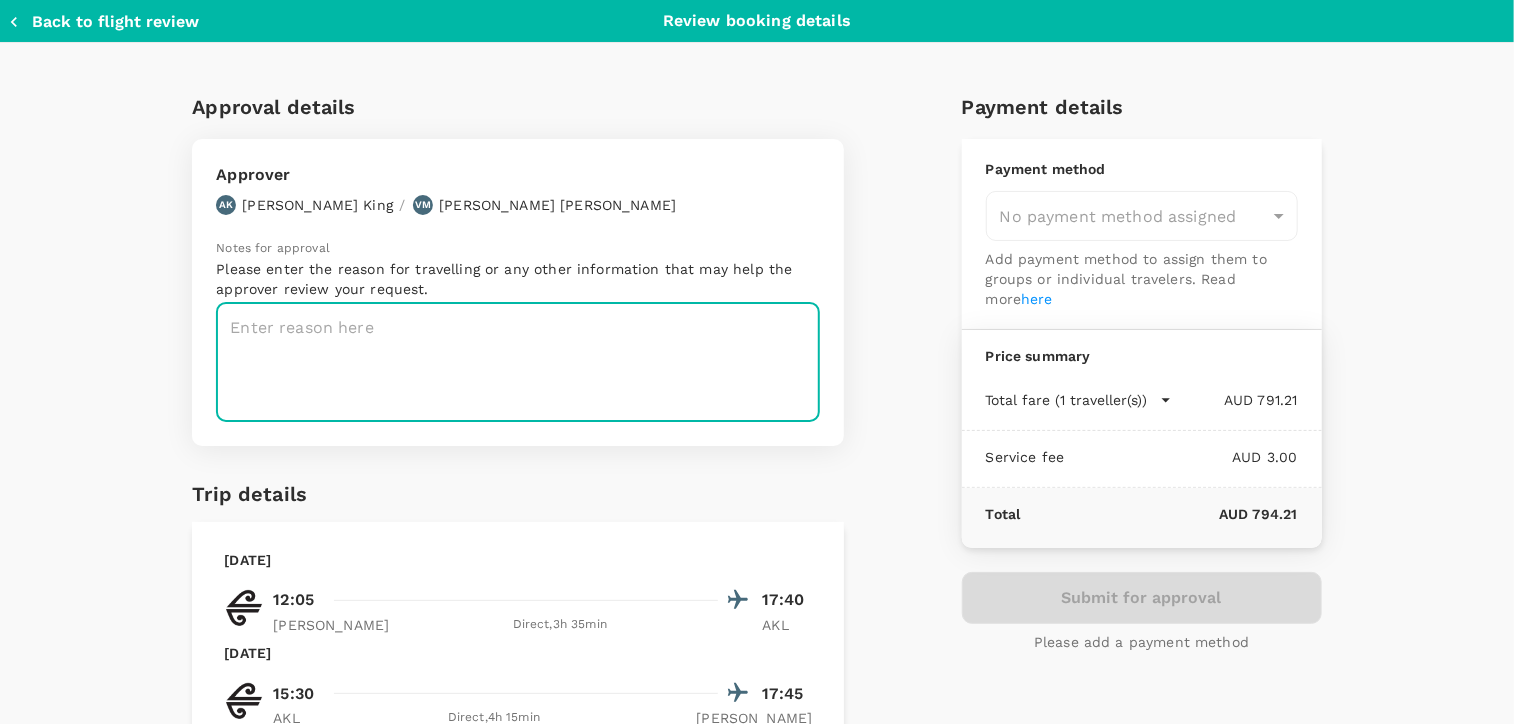 click at bounding box center (518, 362) 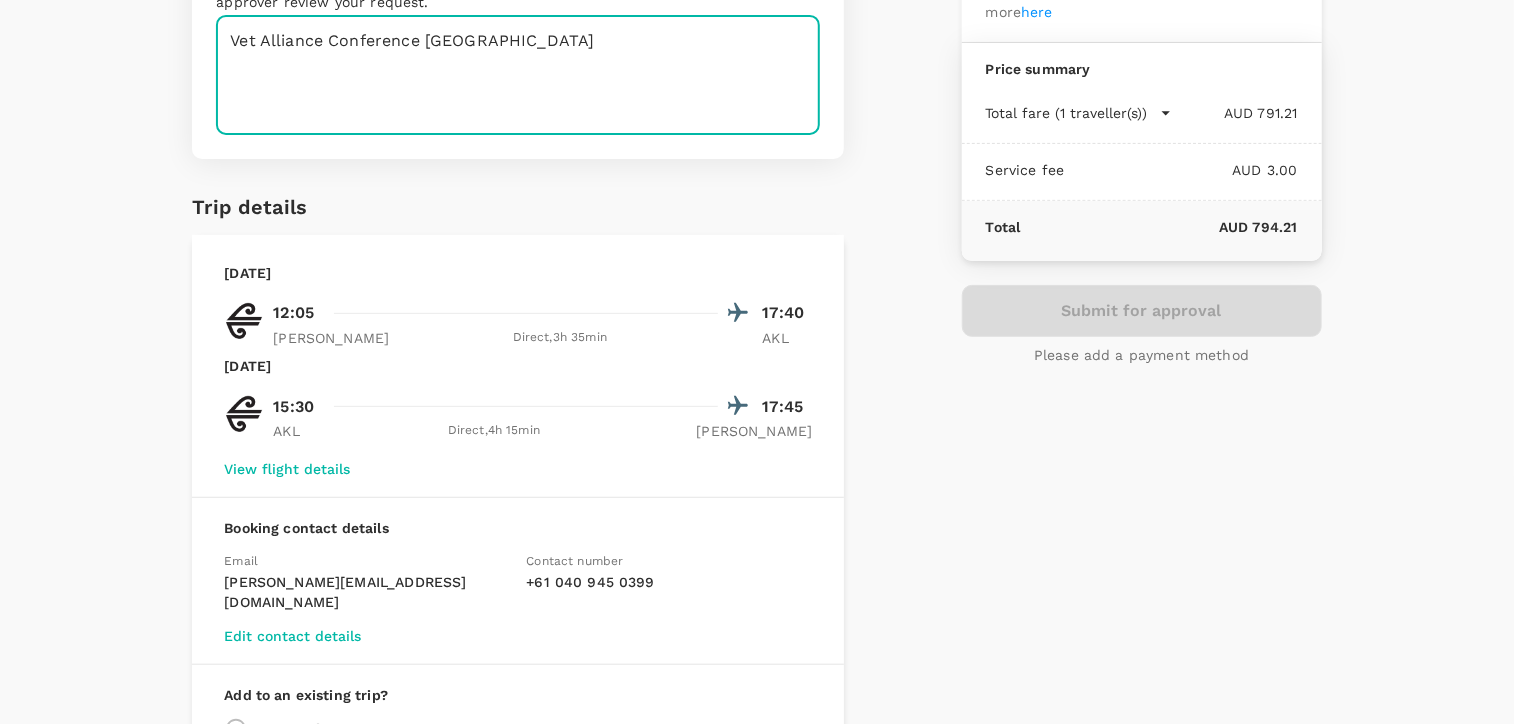 scroll, scrollTop: 300, scrollLeft: 0, axis: vertical 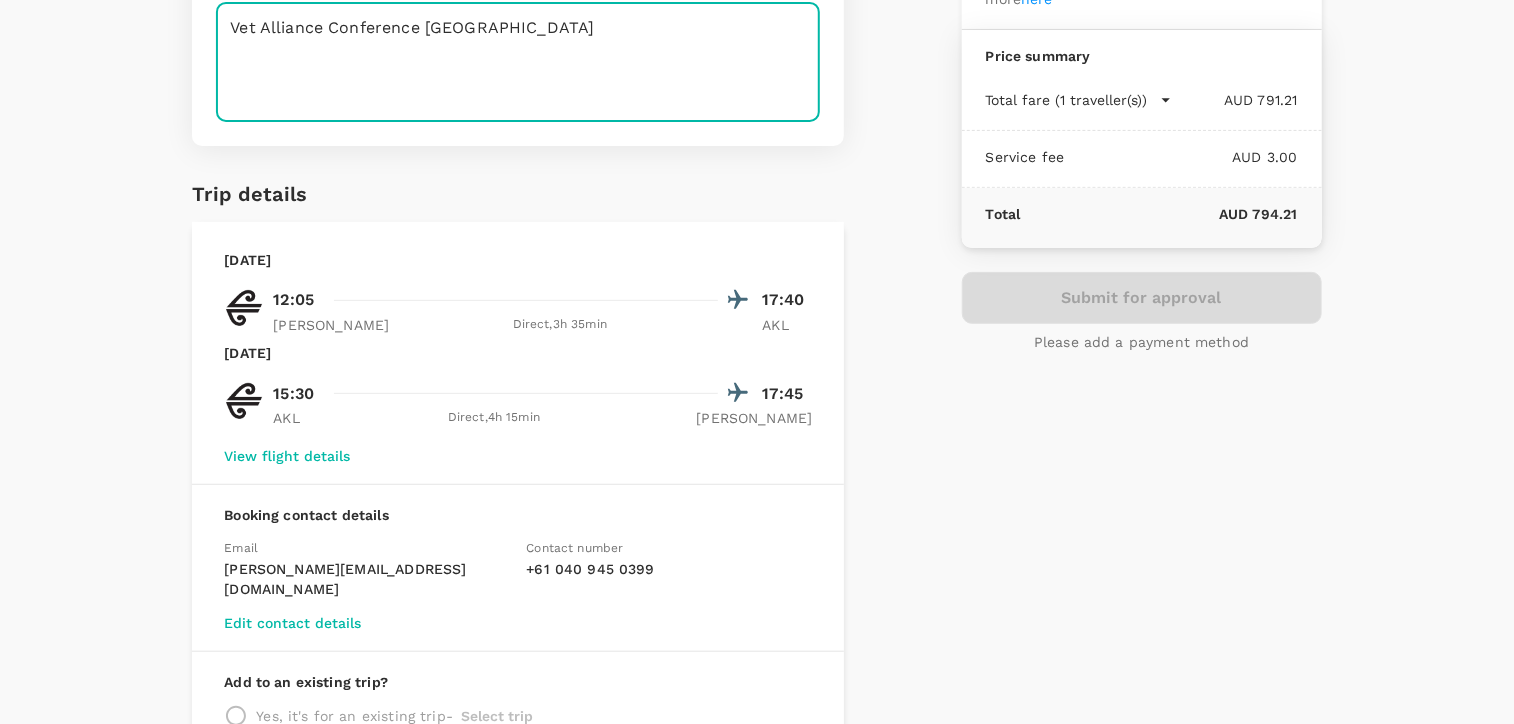 type on "Vet Alliance Conference [GEOGRAPHIC_DATA]" 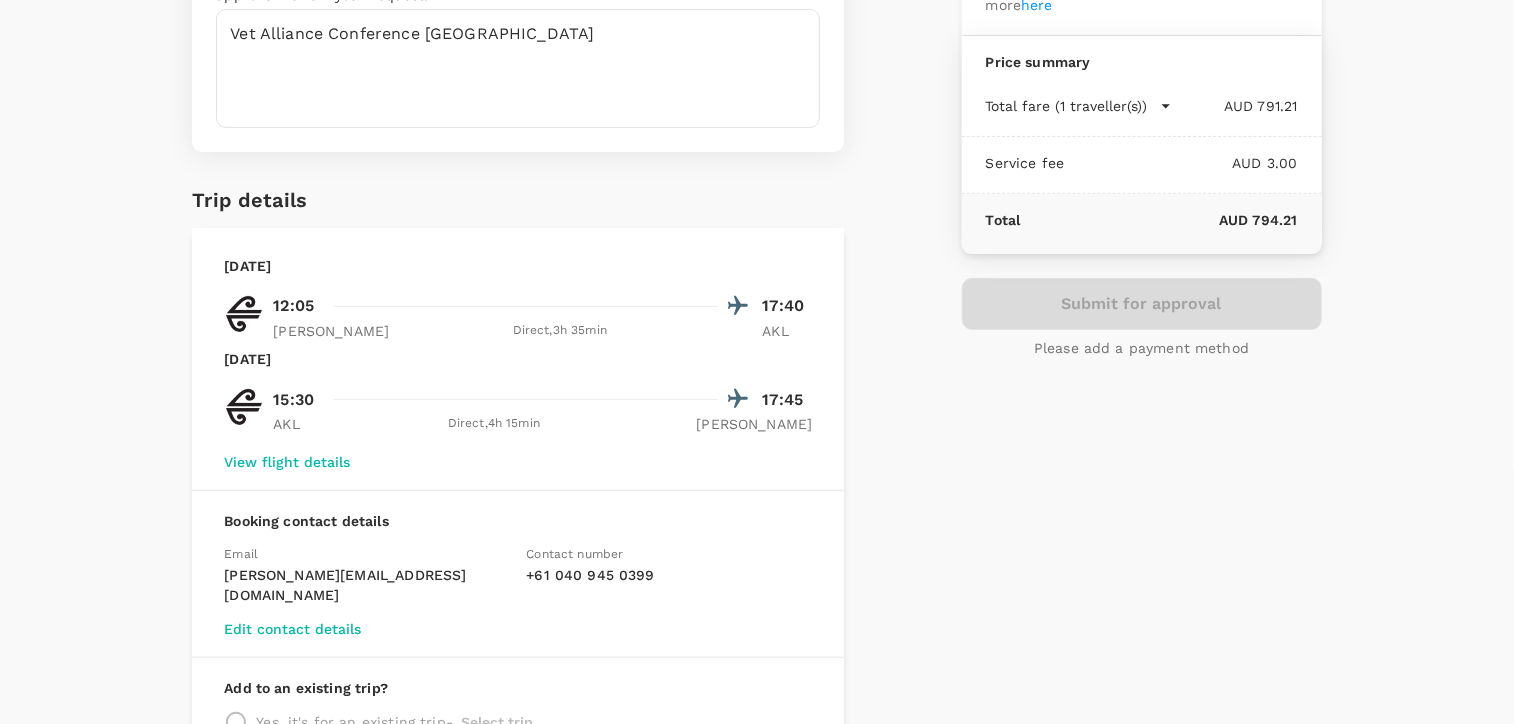 scroll, scrollTop: 56, scrollLeft: 0, axis: vertical 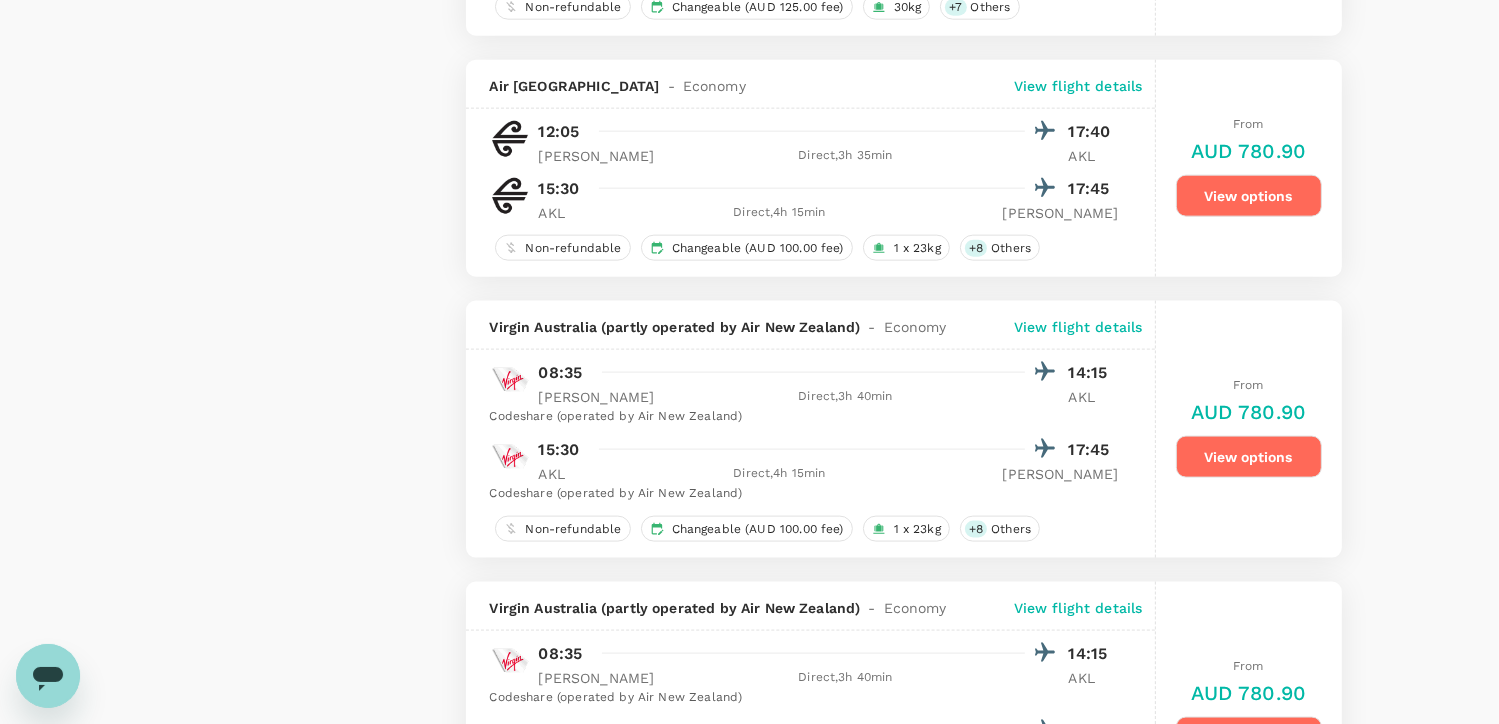click on "View options" at bounding box center [1249, 457] 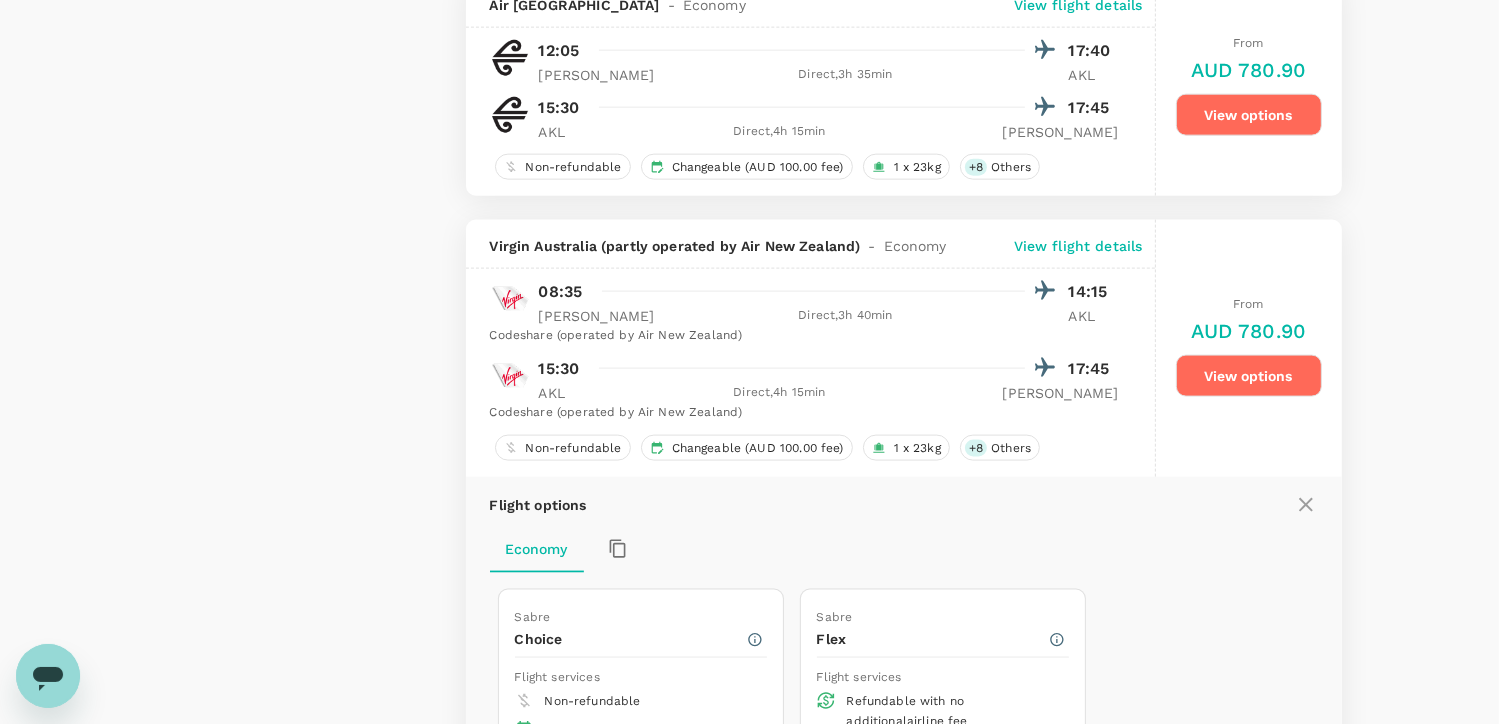 scroll, scrollTop: 2827, scrollLeft: 0, axis: vertical 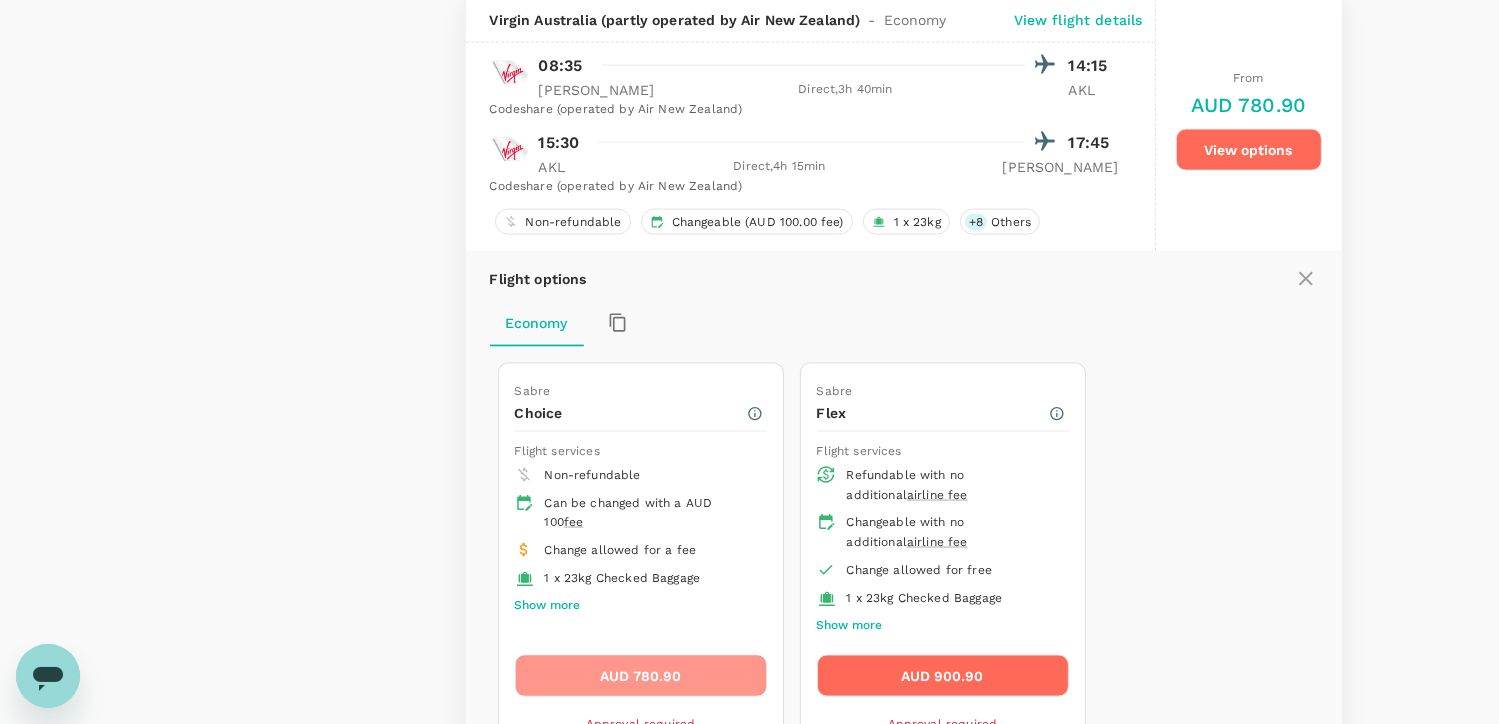 click on "AUD 780.90" at bounding box center (641, 676) 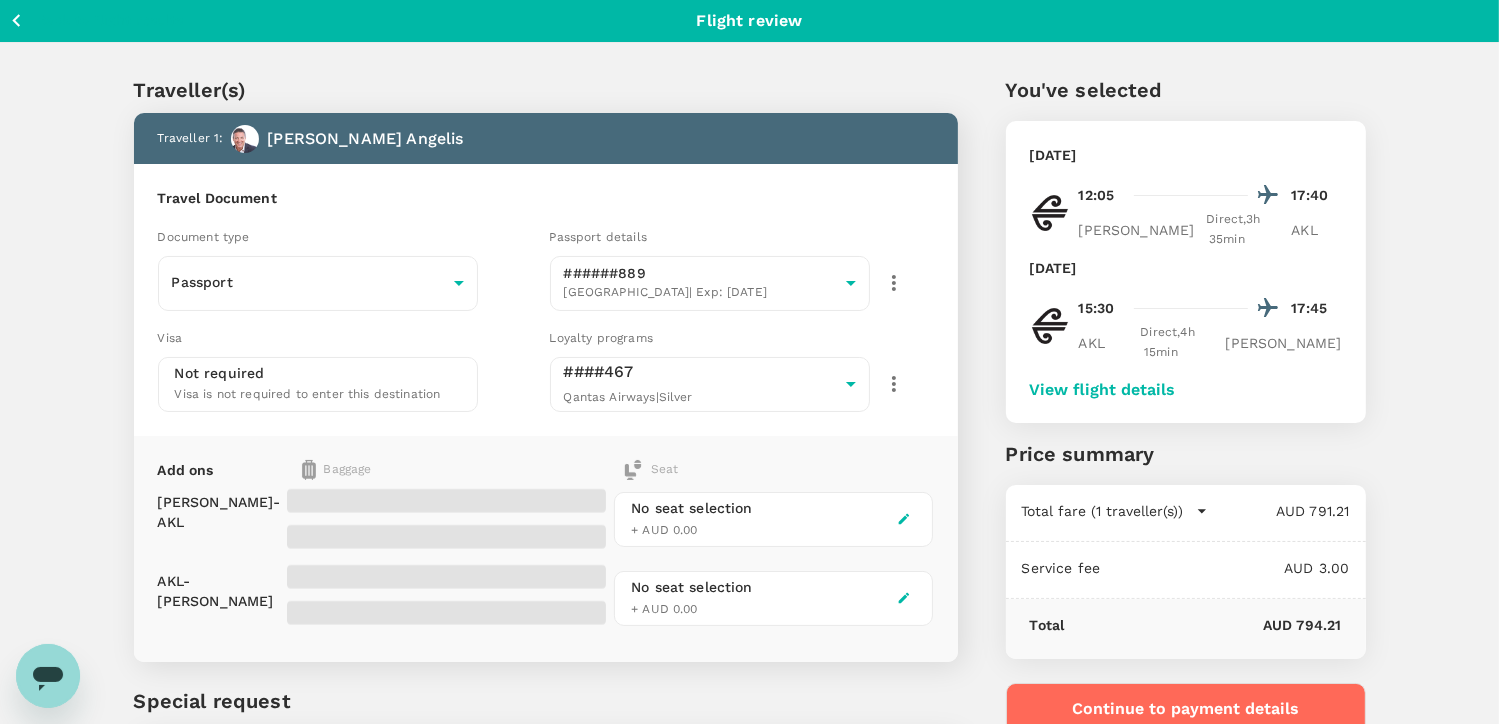 scroll, scrollTop: 0, scrollLeft: 0, axis: both 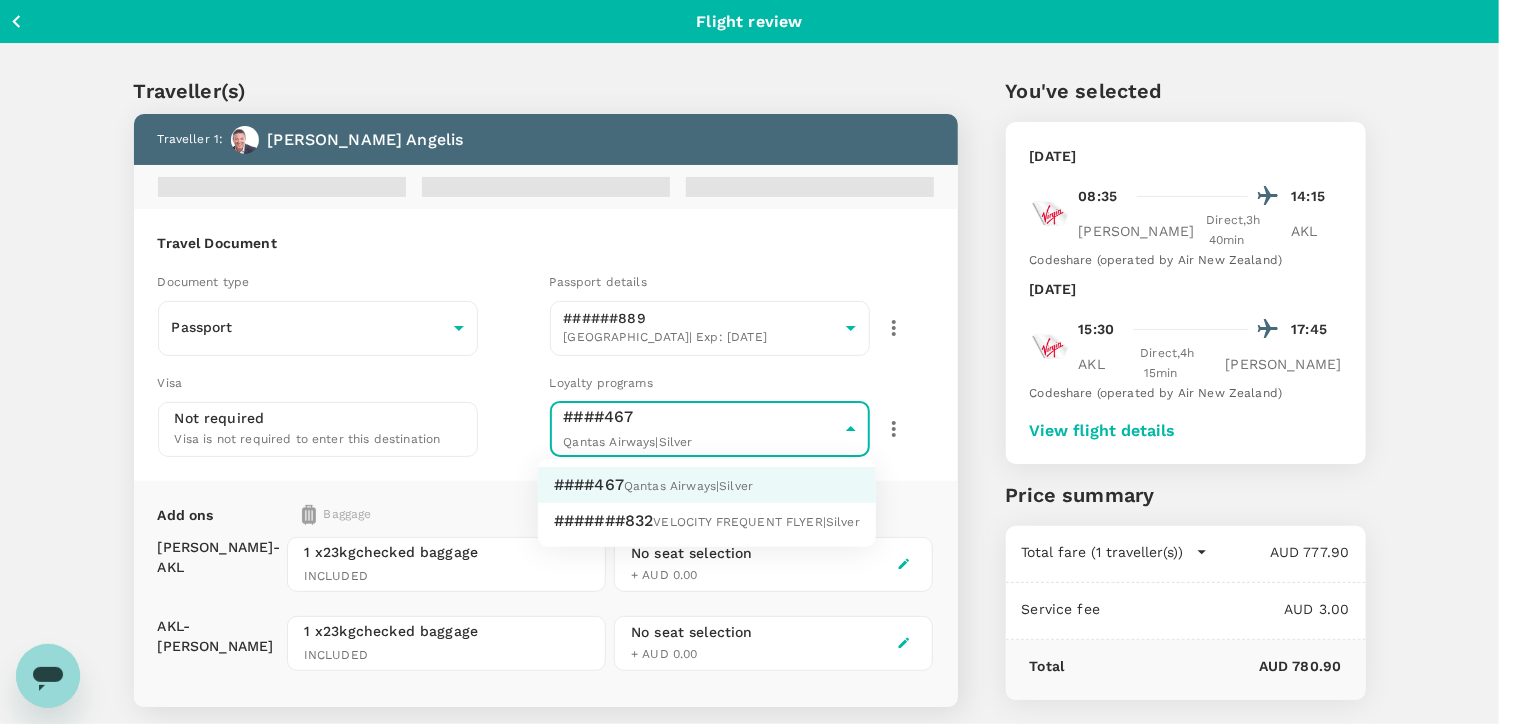 click on "Back to flight results Flight review Traveller(s) Traveller   1 : Jim   Angelis Travel Document Document type Passport Passport ​ Passport details ######889 Australia  | Exp:   04 Feb 2035 4fa833aa-d5f9-4b91-9caf-6c3d495b3c71 ​ Visa Not required Visa is not required to enter this destination Loyalty programs ####467 Qantas Airways |  Silver f21cf644-966e-44ea-a344-a9ae7b18bdf8 ​ Add ons Baggage Seat MEL  -  AKL AKL  -  MEL 1 x  23kg  checked baggage INCLUDED 1 x  23kg  checked baggage INCLUDED No seat selection + AUD 0.00 No seat selection + AUD 0.00 Special request Add any special requests here. Our support team will attend to it and reach out to you as soon as possible. Add request You've selected Thursday, 04 Sep 2025 08:35 14:15 MEL Direct ,  3h 40min AKL Codeshare (operated by Air New Zealand) Saturday, 06 Sep 2025 15:30 17:45 AKL Direct ,  4h 15min MEL Codeshare (operated by Air New Zealand) View flight details Price summary Total fare (1 traveller(s)) AUD 777.90 Air fare AUD 777.90 Baggage fee |" at bounding box center [757, 481] 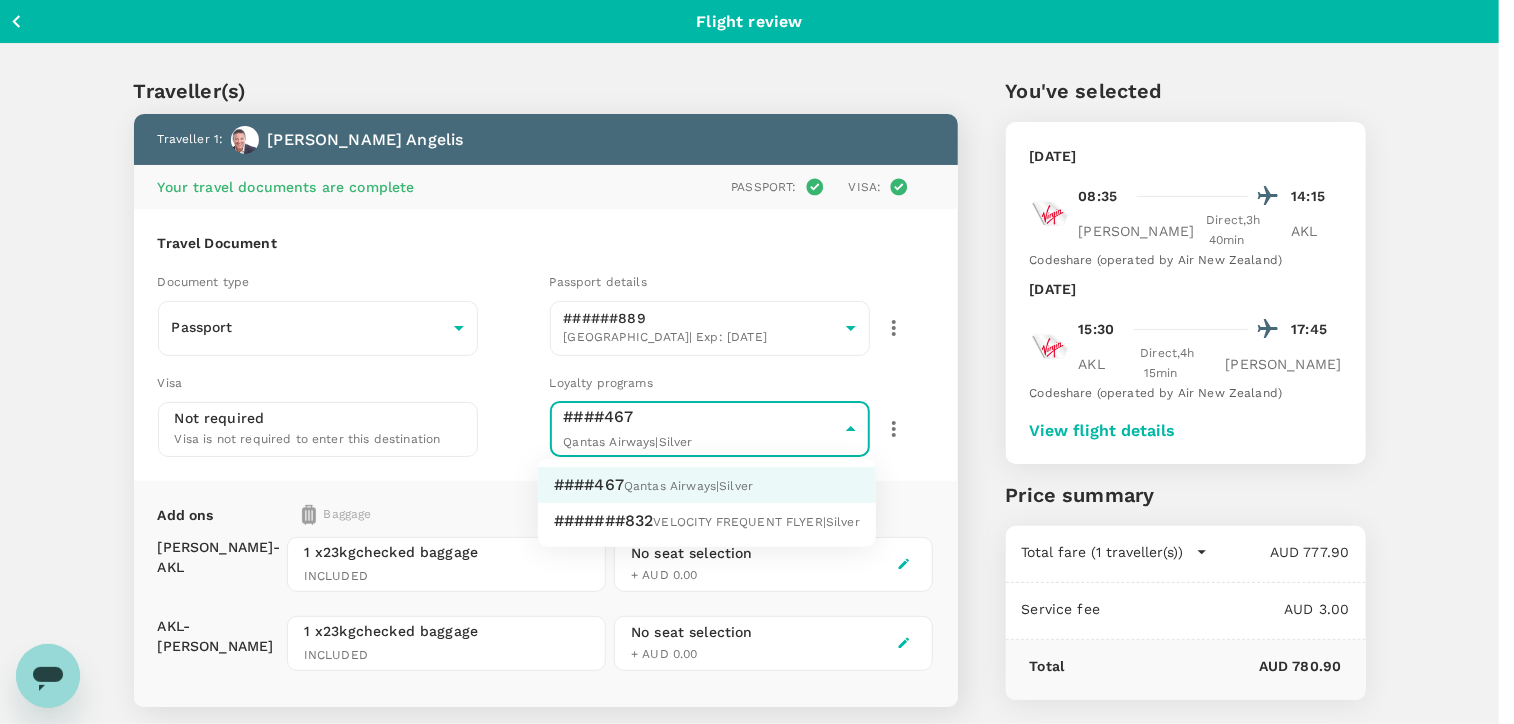 click on "VELOCITY FREQUENT FLYER |  Silver" at bounding box center (757, 522) 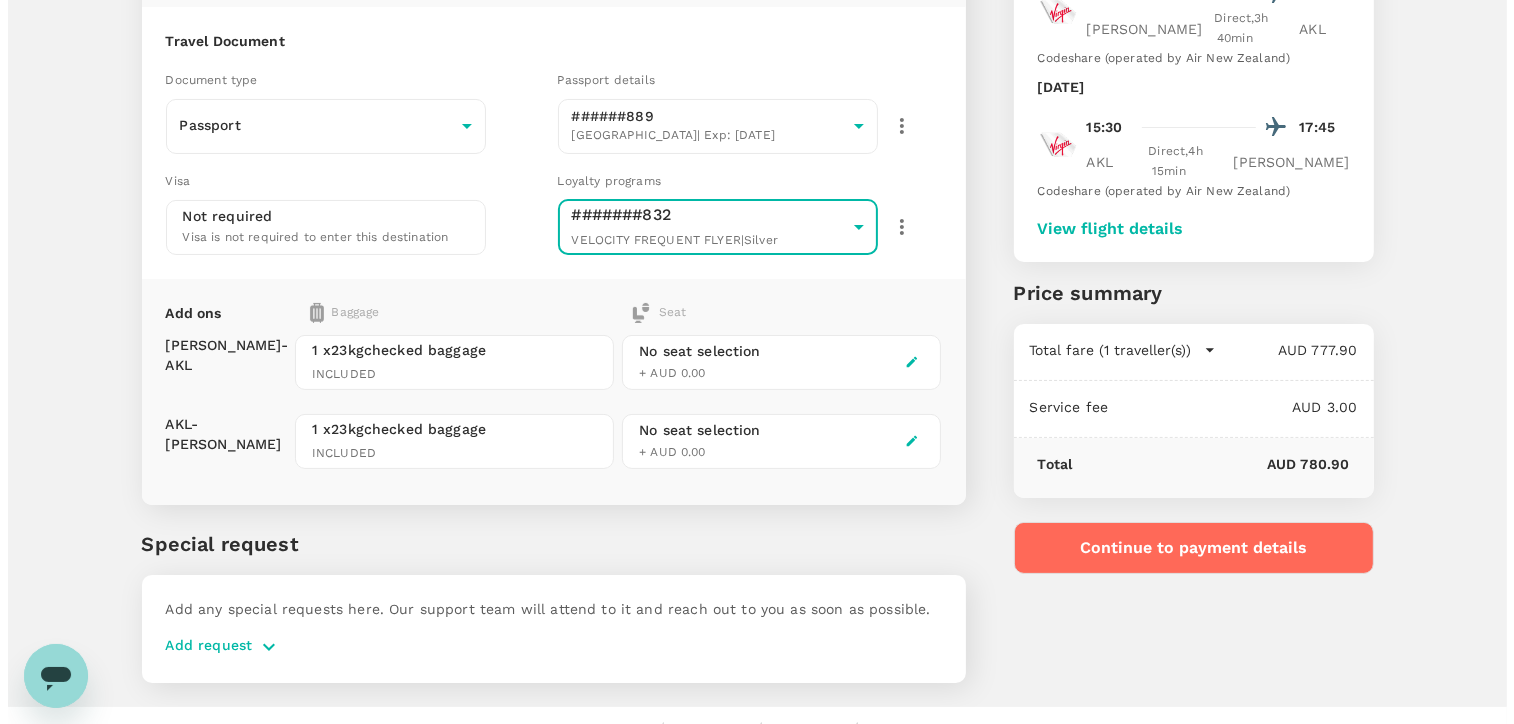 scroll, scrollTop: 235, scrollLeft: 0, axis: vertical 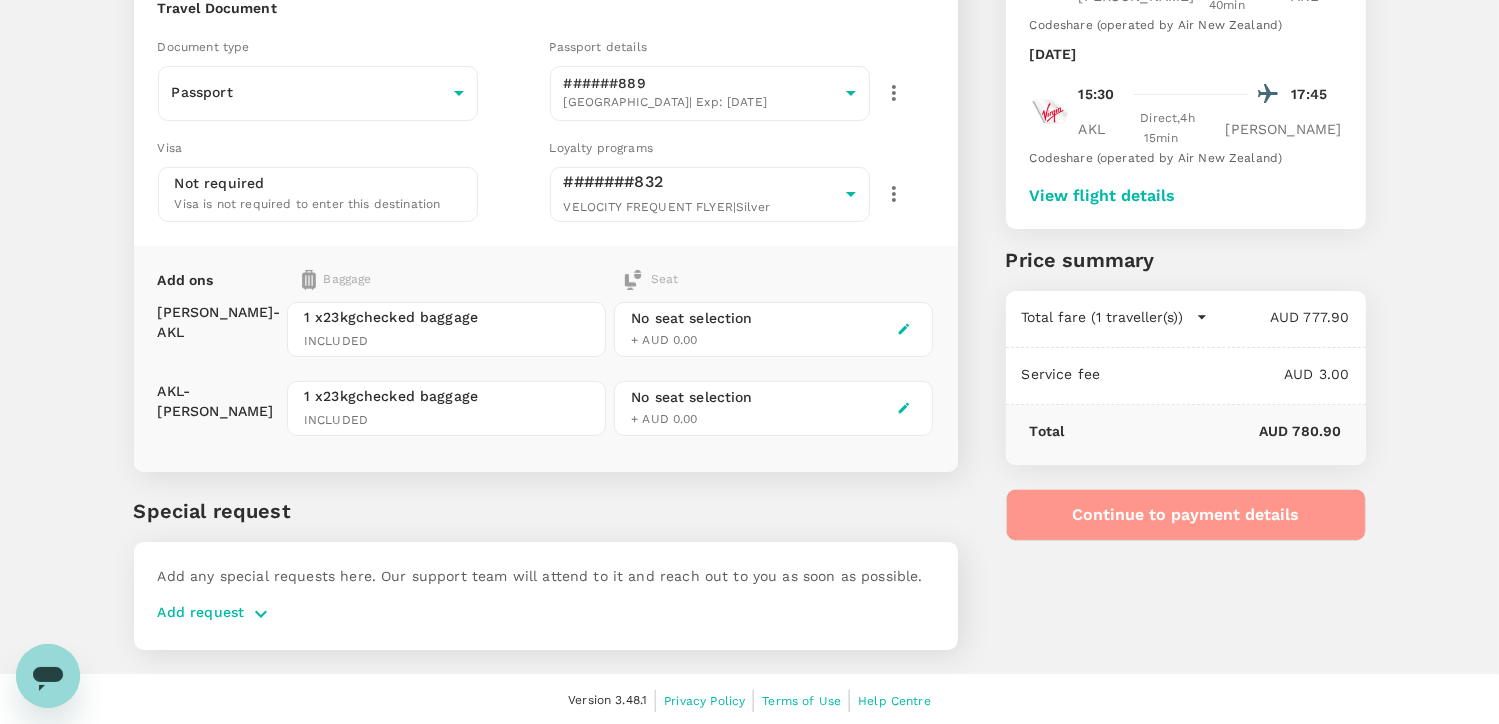 click on "Continue to payment details" at bounding box center [1186, 515] 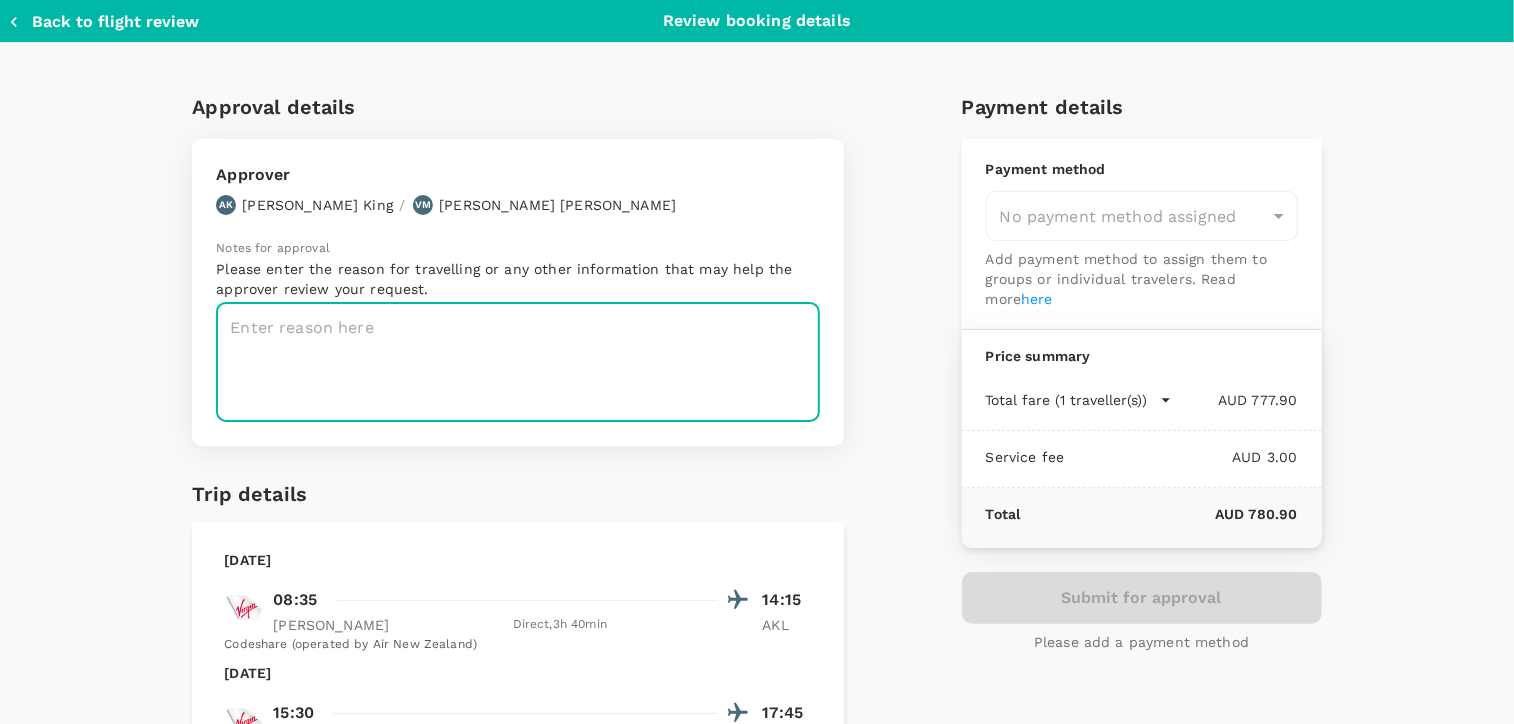 click at bounding box center [518, 362] 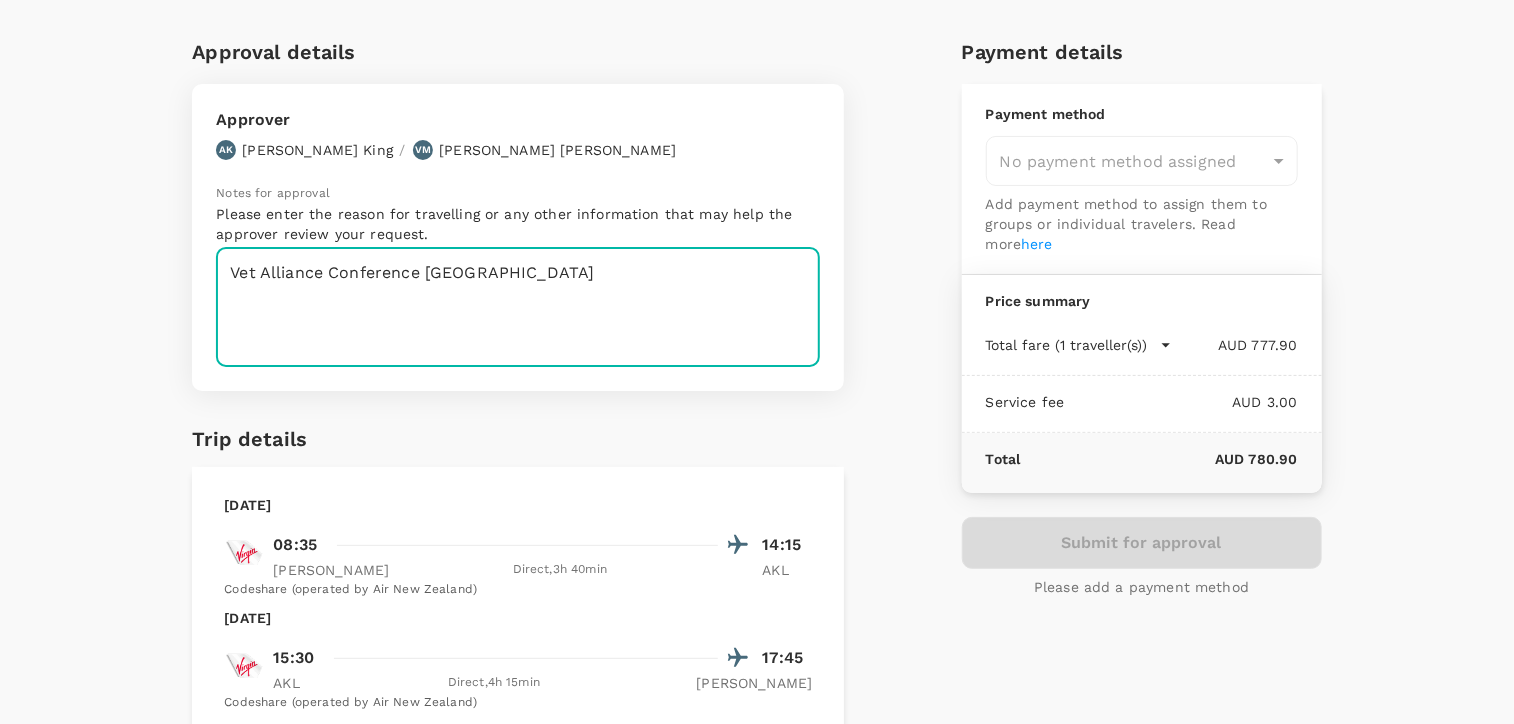 scroll, scrollTop: 100, scrollLeft: 0, axis: vertical 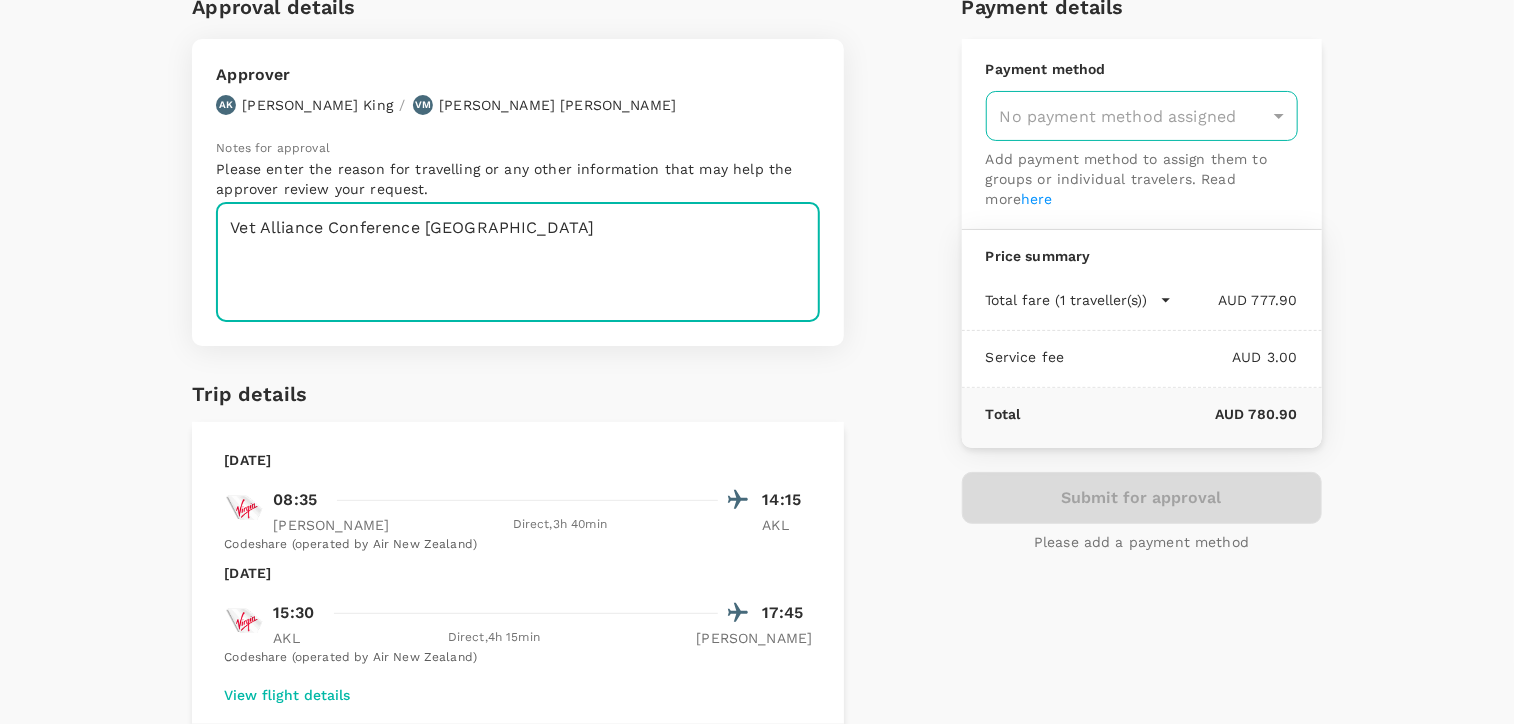 type on "Vet Alliance Conference [GEOGRAPHIC_DATA]" 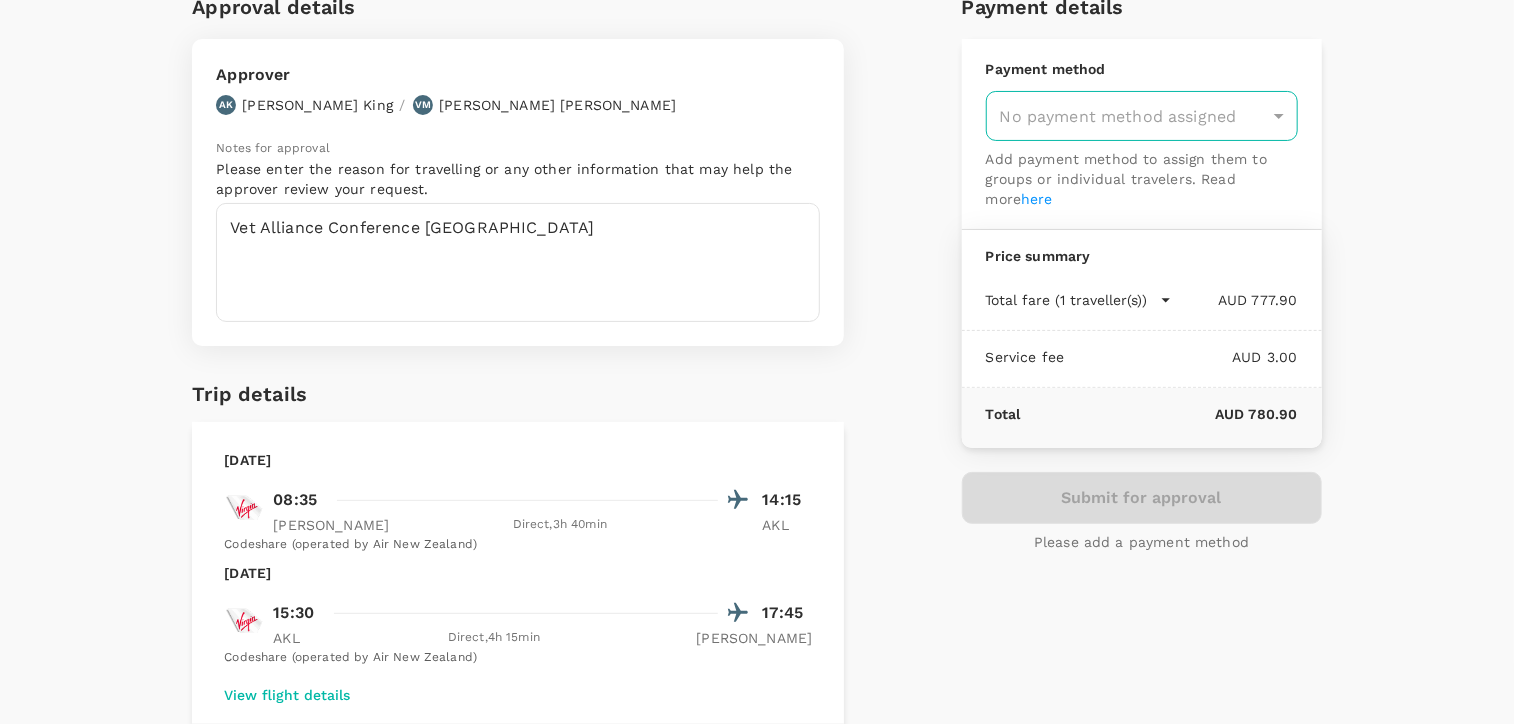 click on "No payment method assigned" at bounding box center (1142, 116) 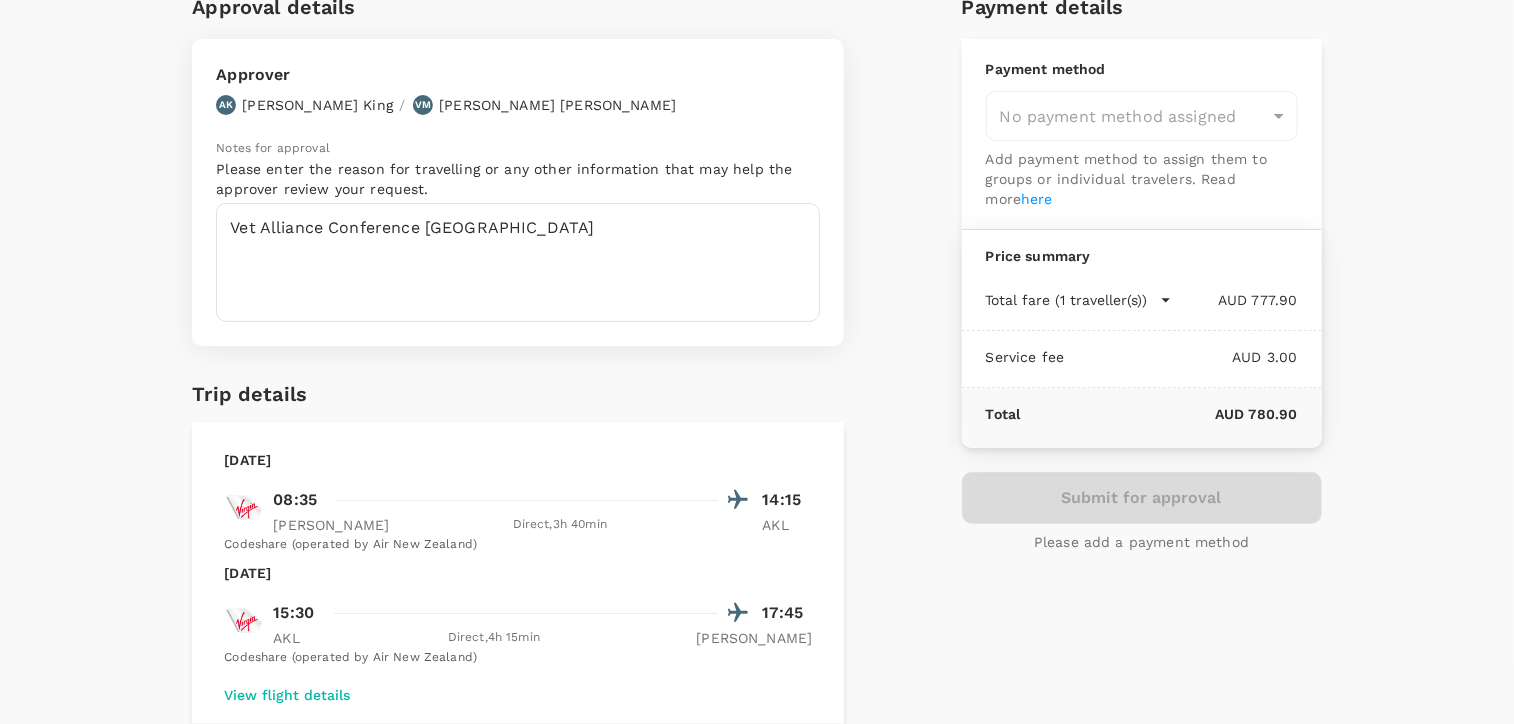 click on "Approval details Approver AK Adam Dale   King   / VM Valerie   McCool   Notes for approval Please enter the reason for travelling or any other information that may help the approver review your request. Vet Alliance Conference Auckland x ​ Trip details Thursday, 04 Sep 2025 08:35 14:15 MEL Direct ,  3h 40min AKL Codeshare (operated by Air New Zealand) Saturday, 06 Sep 2025 15:30 17:45 AKL Direct ,  4h 15min MEL Codeshare (operated by Air New Zealand) View flight details Booking contact details Email jim.angelis@vetoquinol.com Contact number + 61   040 945 0399 Edit contact details Add to an existing trip? Yes, it's for an existing trip  - Select trip No, this is a new trip ​ Payment details Payment method No payment method assigned ​ Add payment method to assign them to groups or individual travelers. Read more  here Price summary Total fare (1 traveller(s)) AUD 777.90 Air fare AUD 777.90 Baggage fee AUD 0.00 Seat fee AUD 0.00 Service fee AUD 3.00 Total AUD 780.90 Submit for approval" at bounding box center (748, 512) 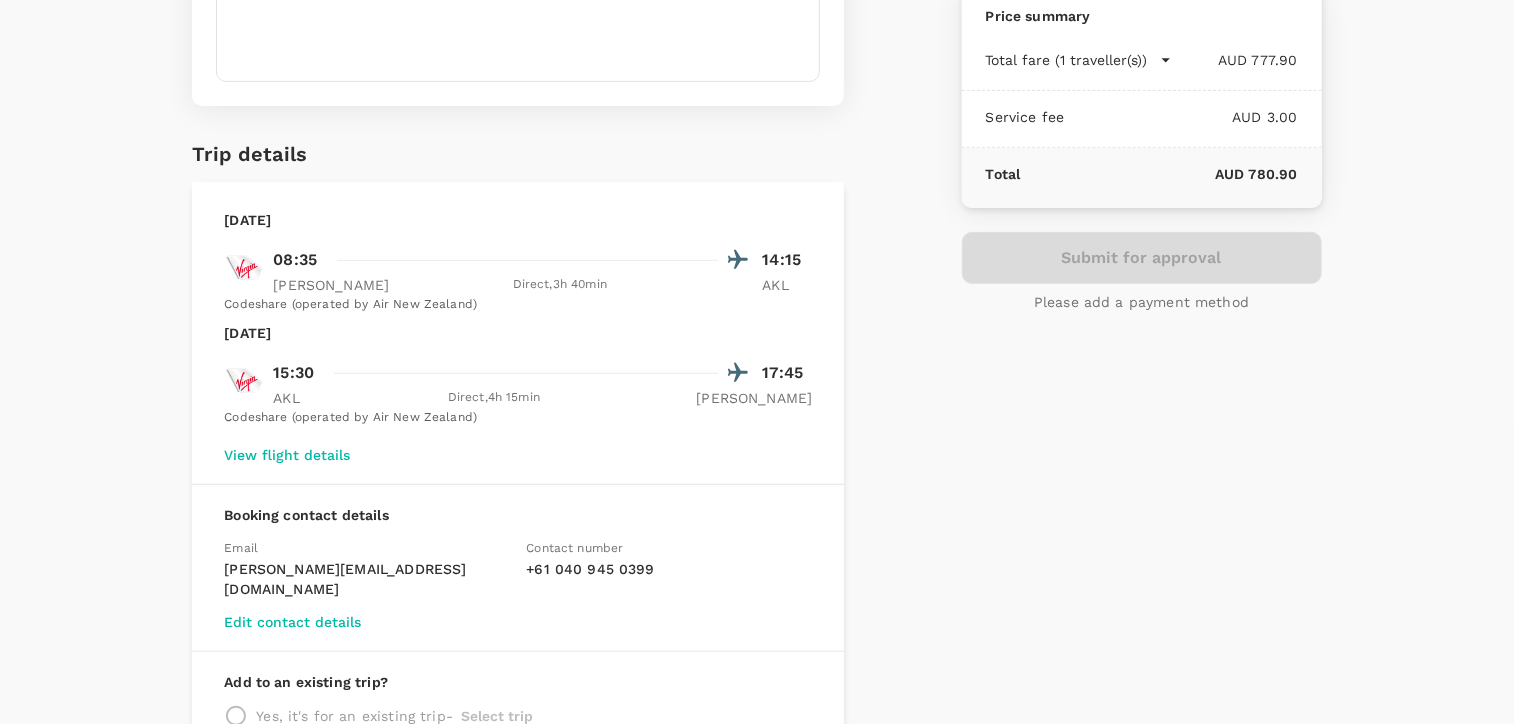 scroll, scrollTop: 496, scrollLeft: 0, axis: vertical 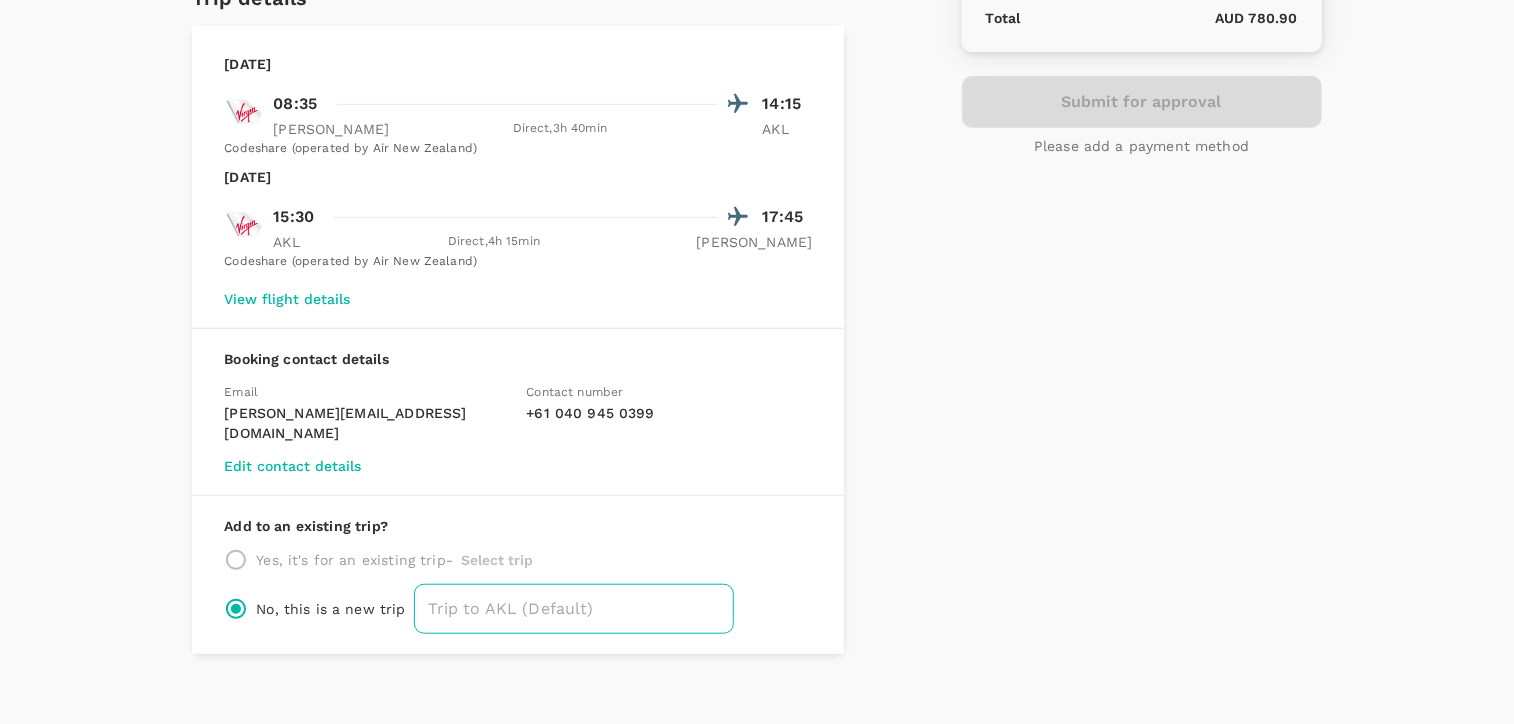 click at bounding box center (574, 609) 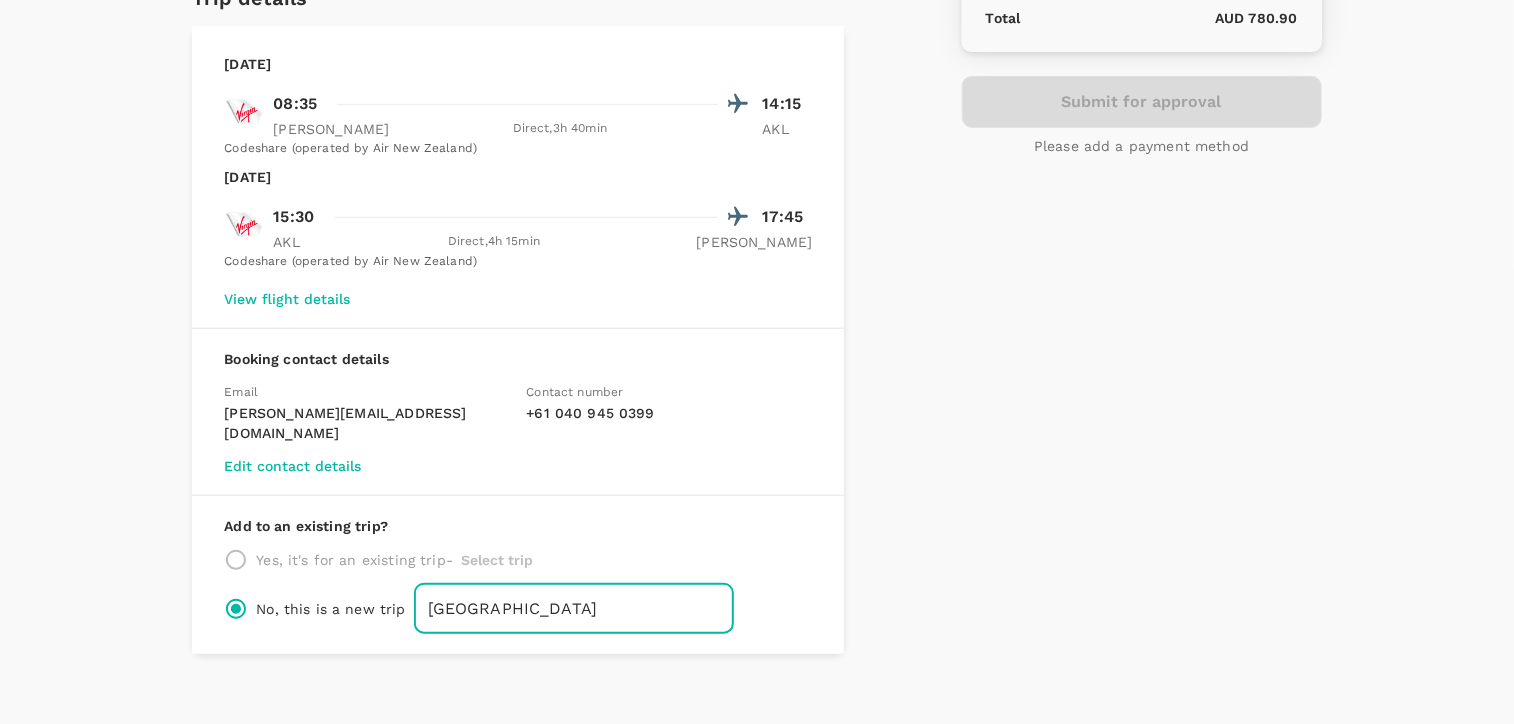 type on "Auckland" 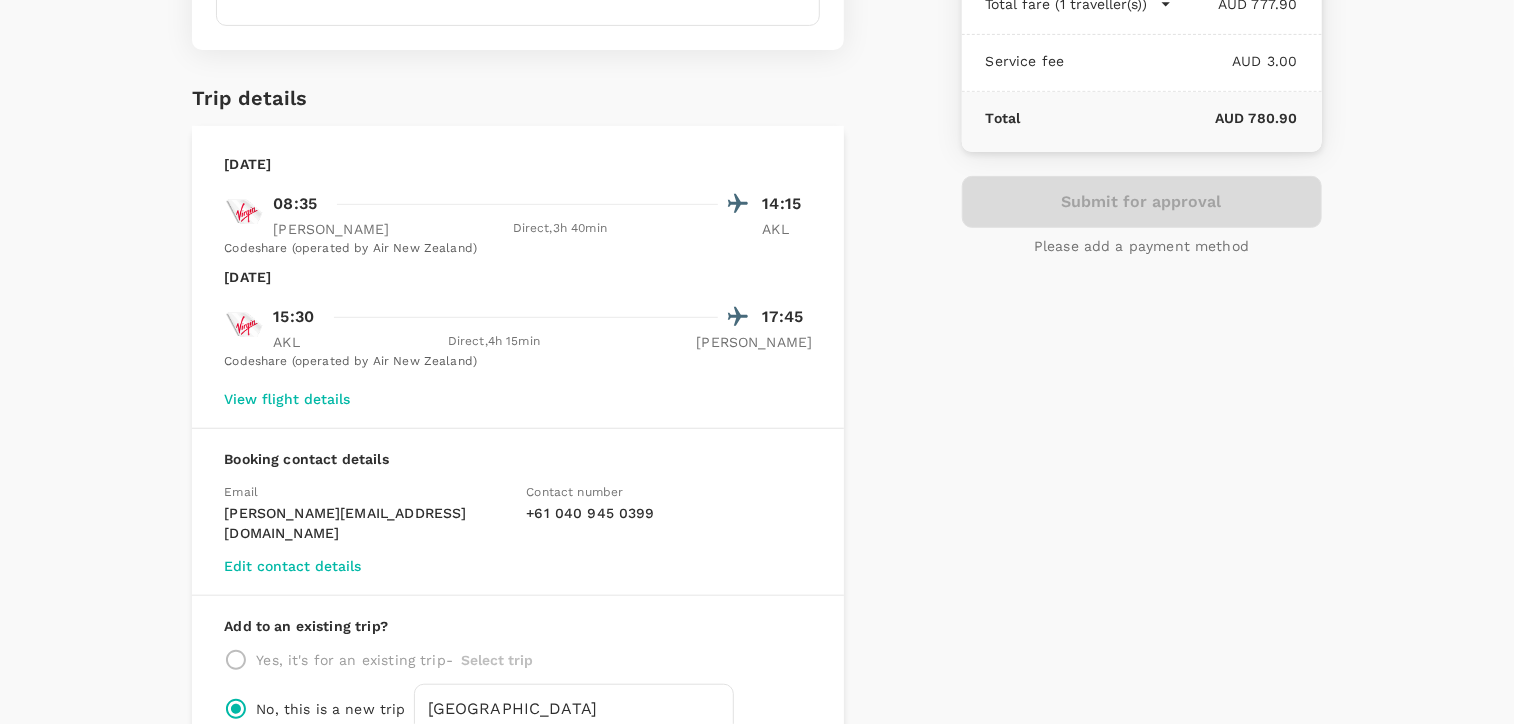 scroll, scrollTop: 400, scrollLeft: 0, axis: vertical 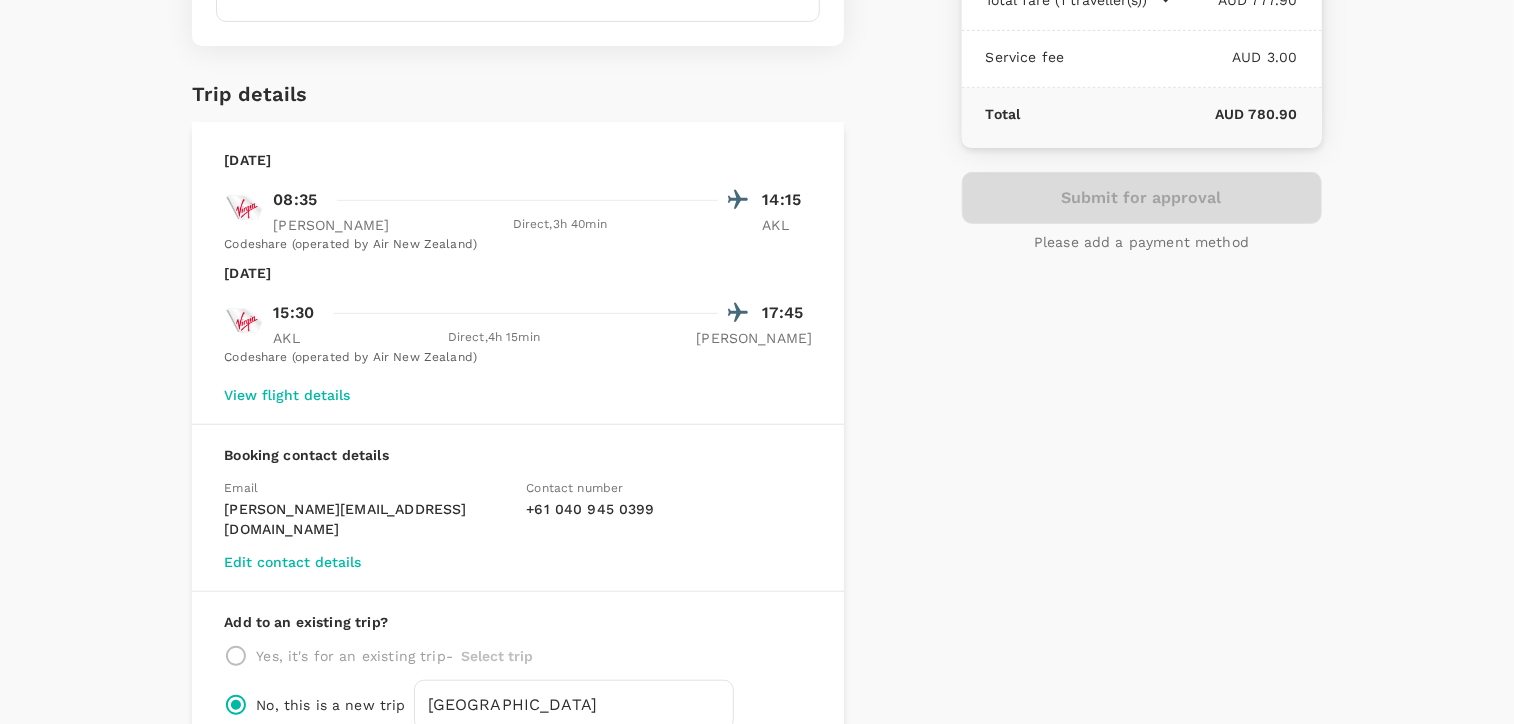 click on "Submit for approval Please add a payment method" at bounding box center (1142, 212) 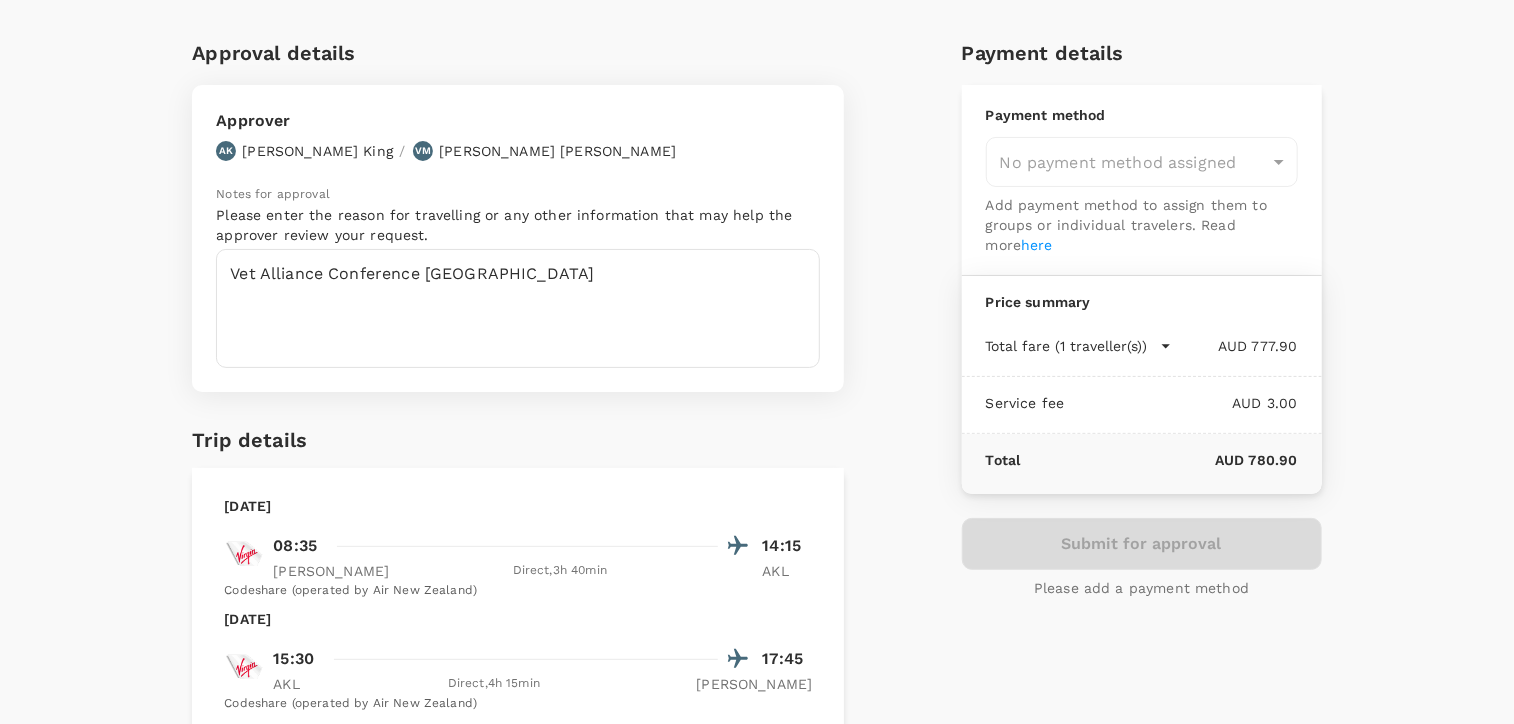 scroll, scrollTop: 100, scrollLeft: 0, axis: vertical 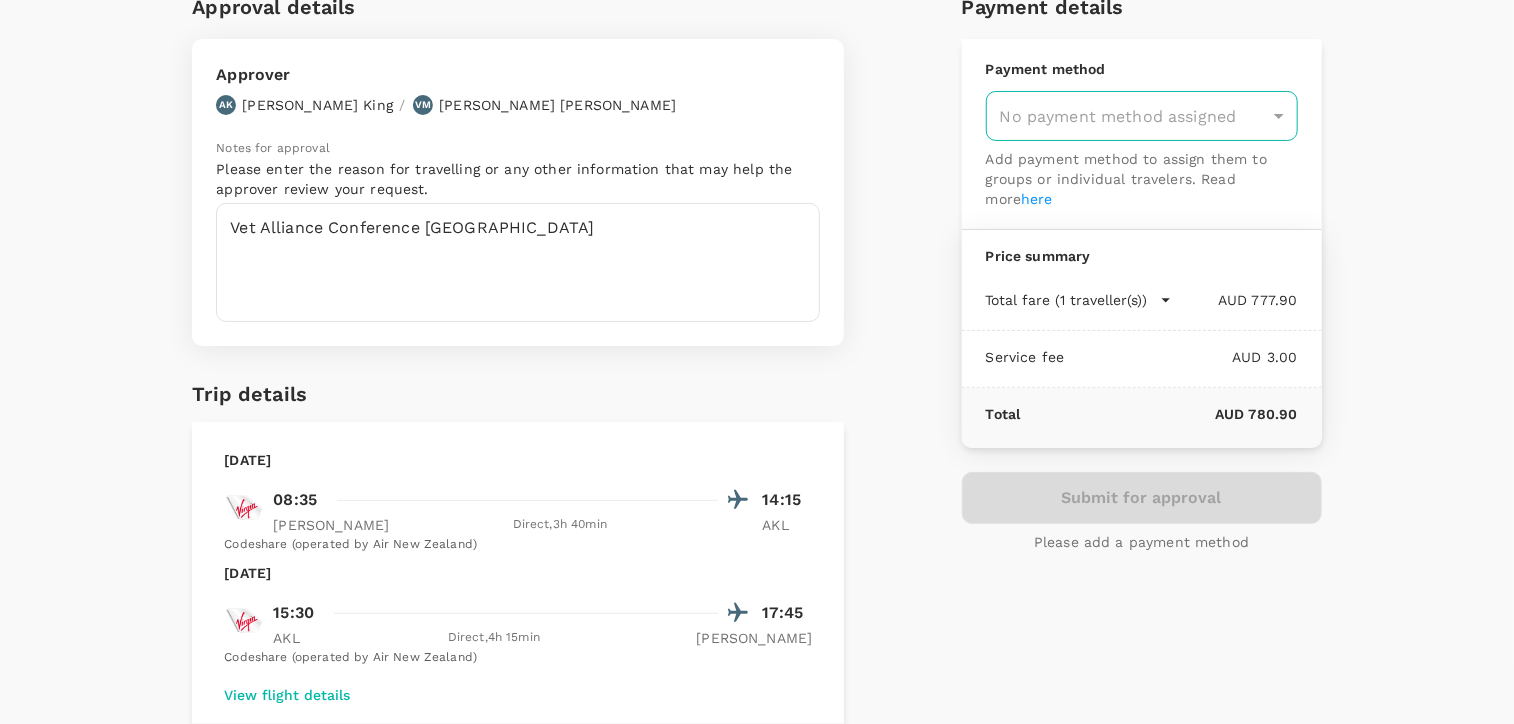 click on "No payment method assigned" at bounding box center [1142, 116] 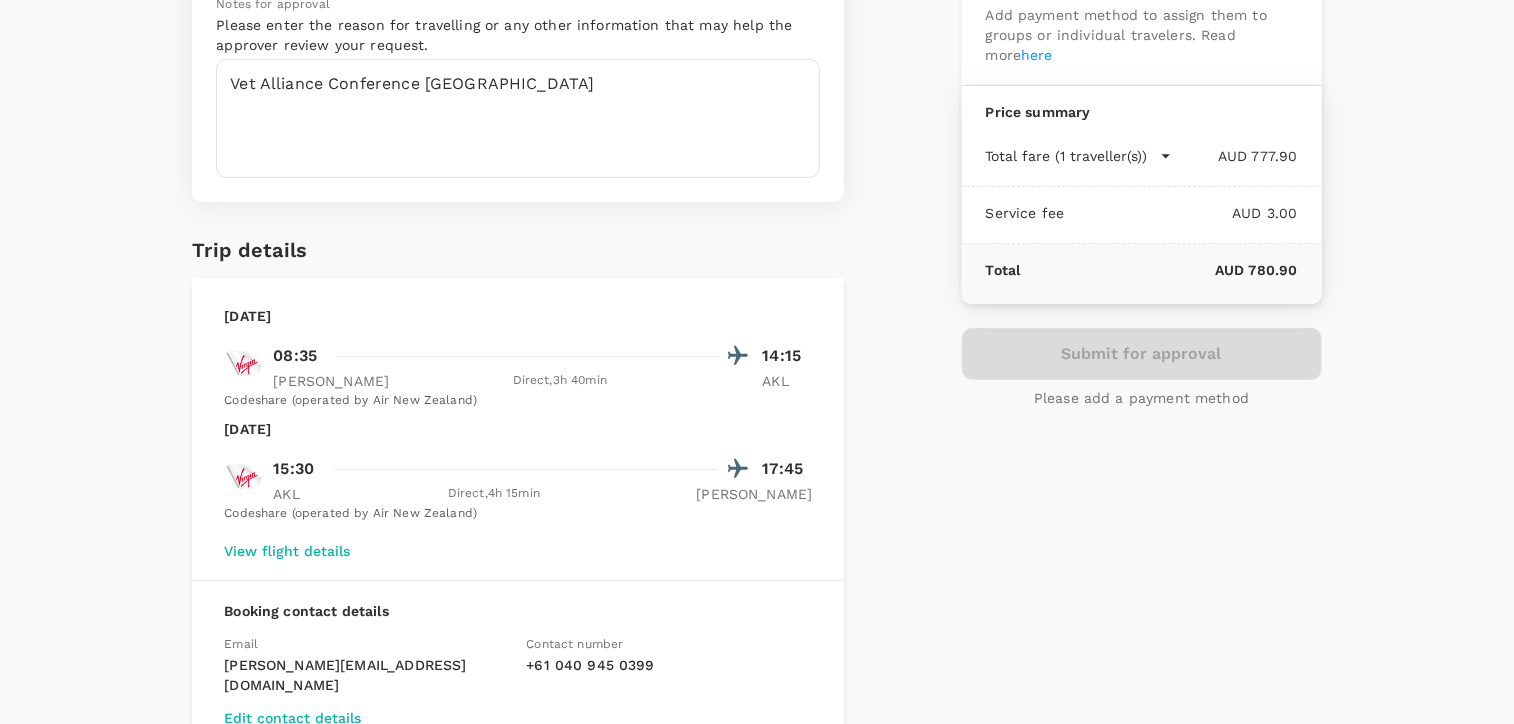 scroll, scrollTop: 0, scrollLeft: 0, axis: both 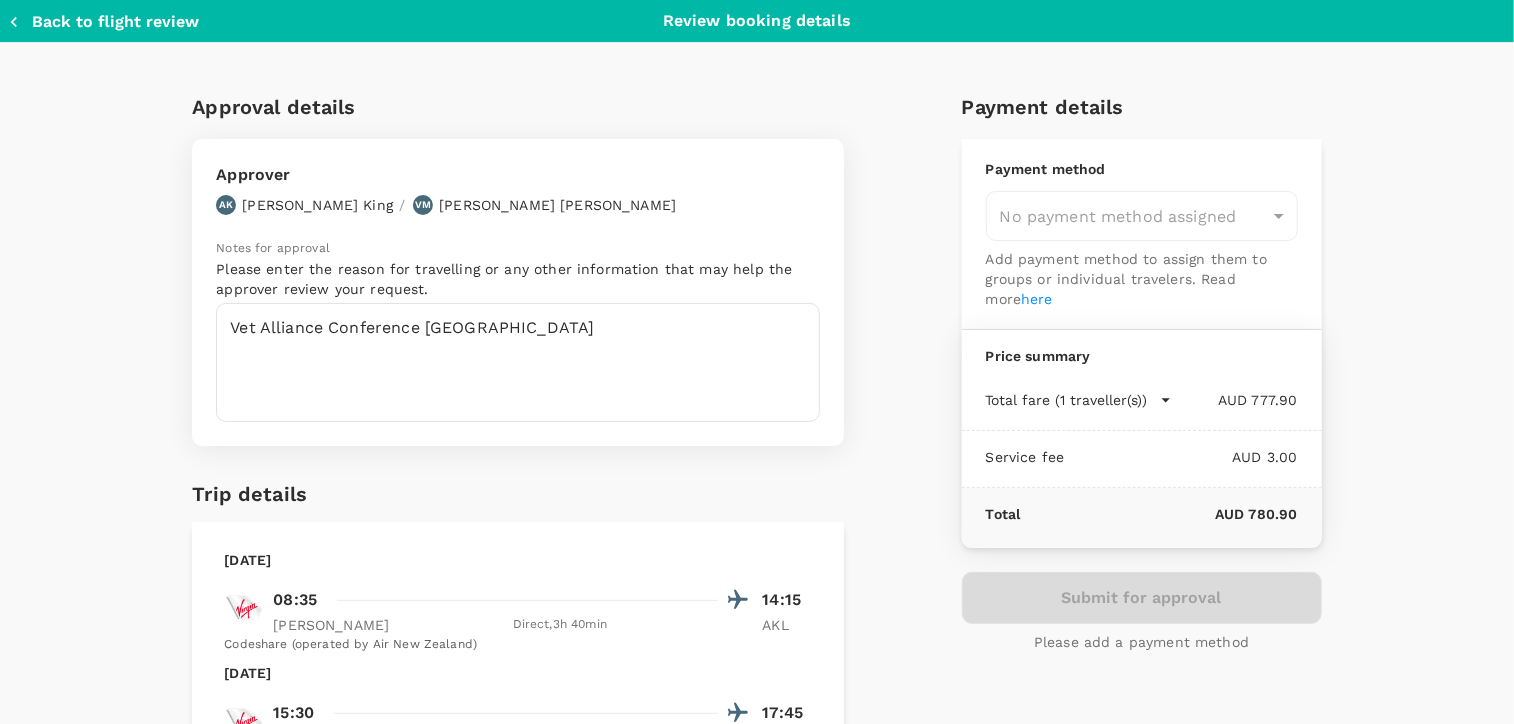 click on "Submit for approval Please add a payment method" at bounding box center (1142, 612) 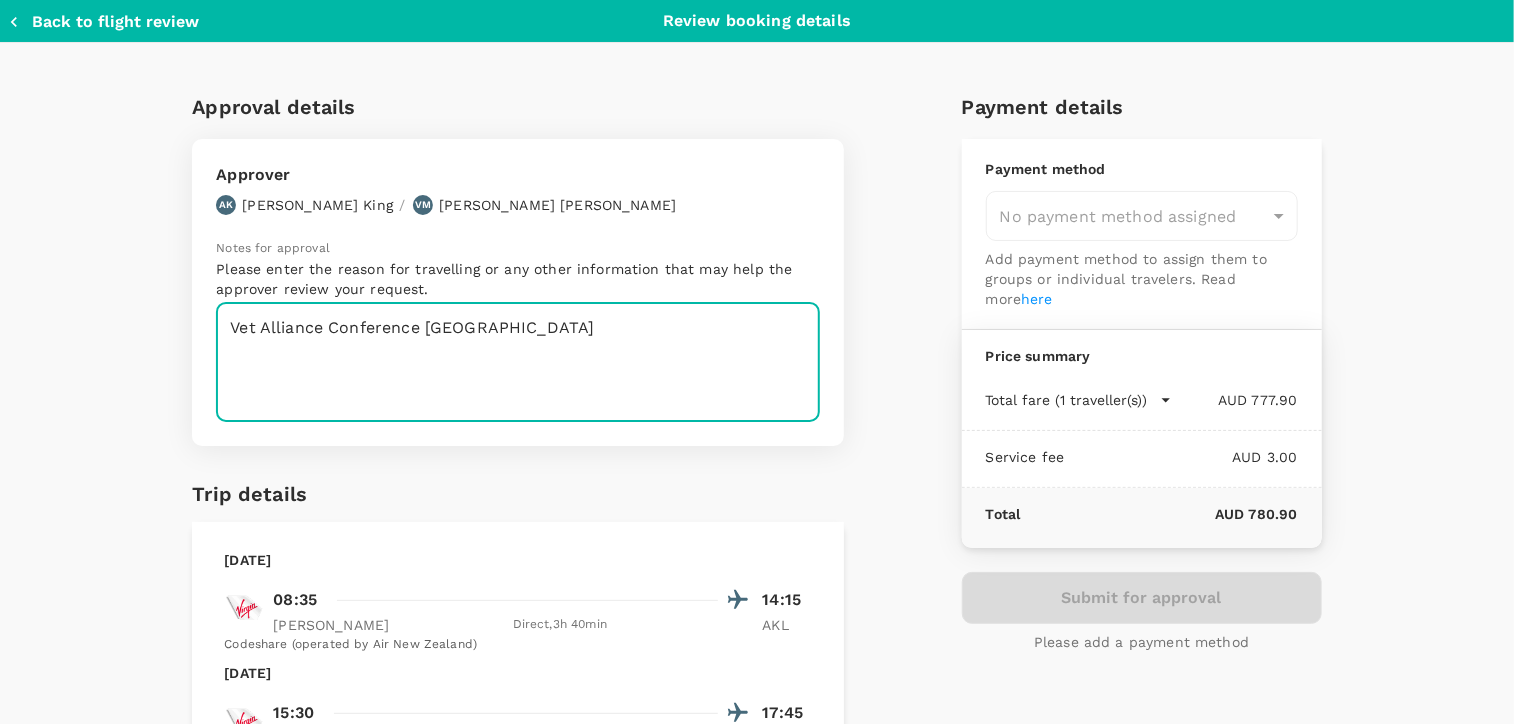 click on "Vet Alliance Conference [GEOGRAPHIC_DATA]" at bounding box center [518, 362] 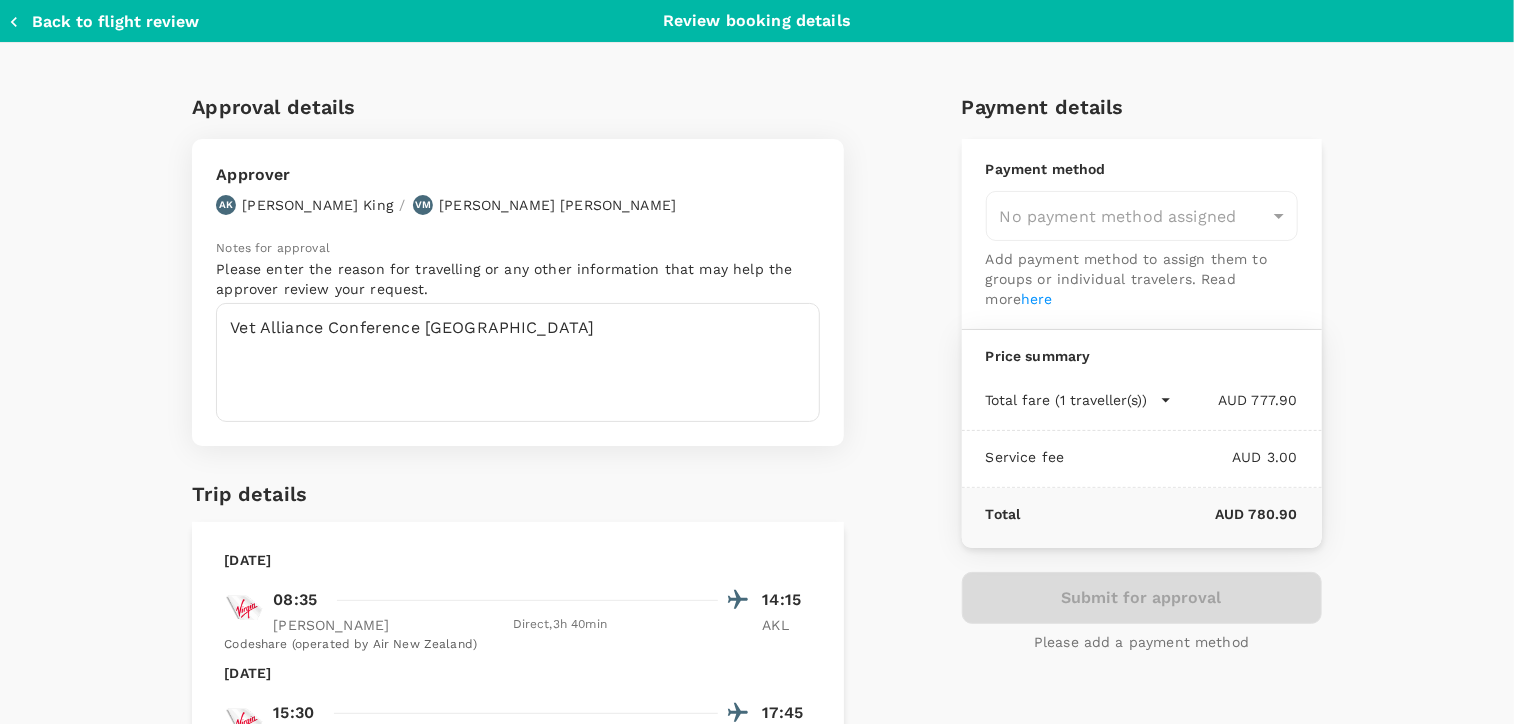 click on "Adam Dale   King" at bounding box center (317, 205) 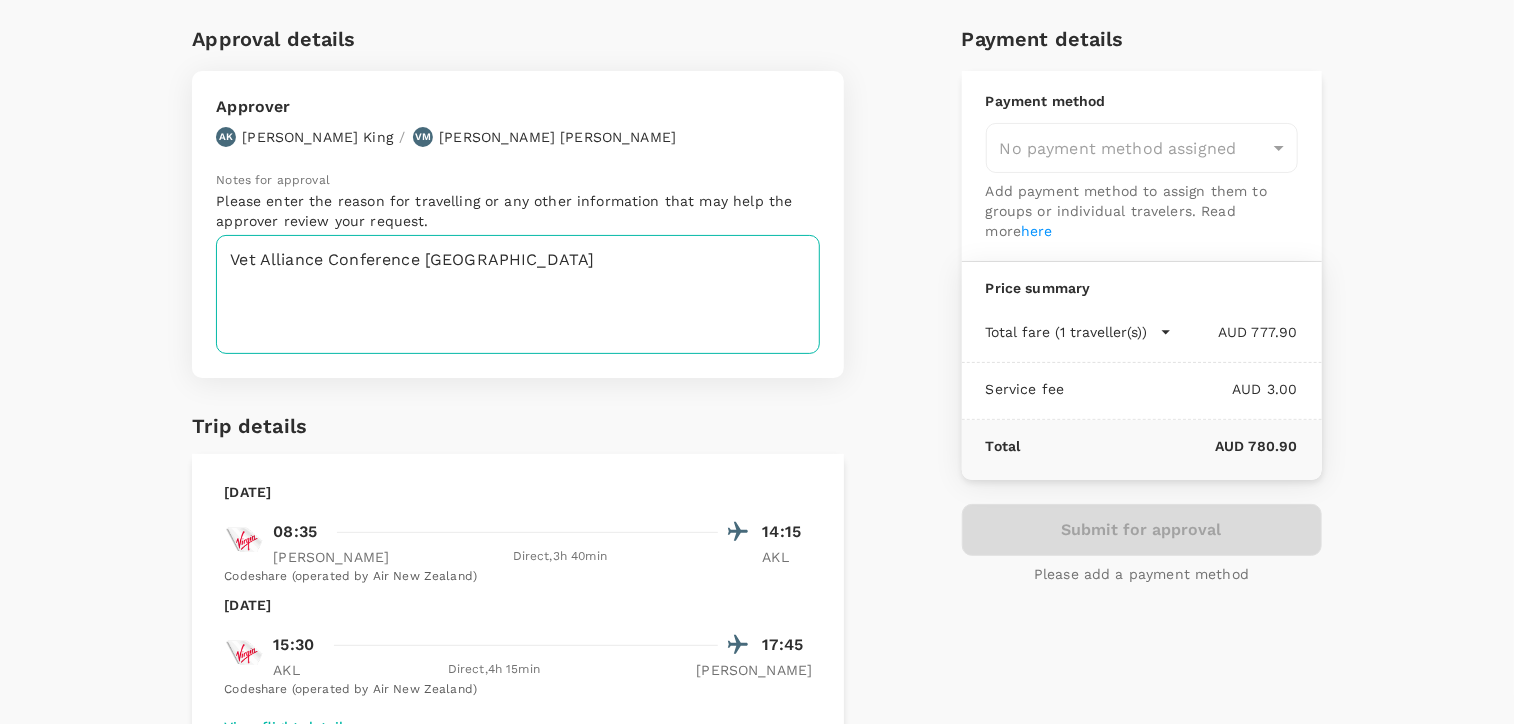 scroll, scrollTop: 100, scrollLeft: 0, axis: vertical 